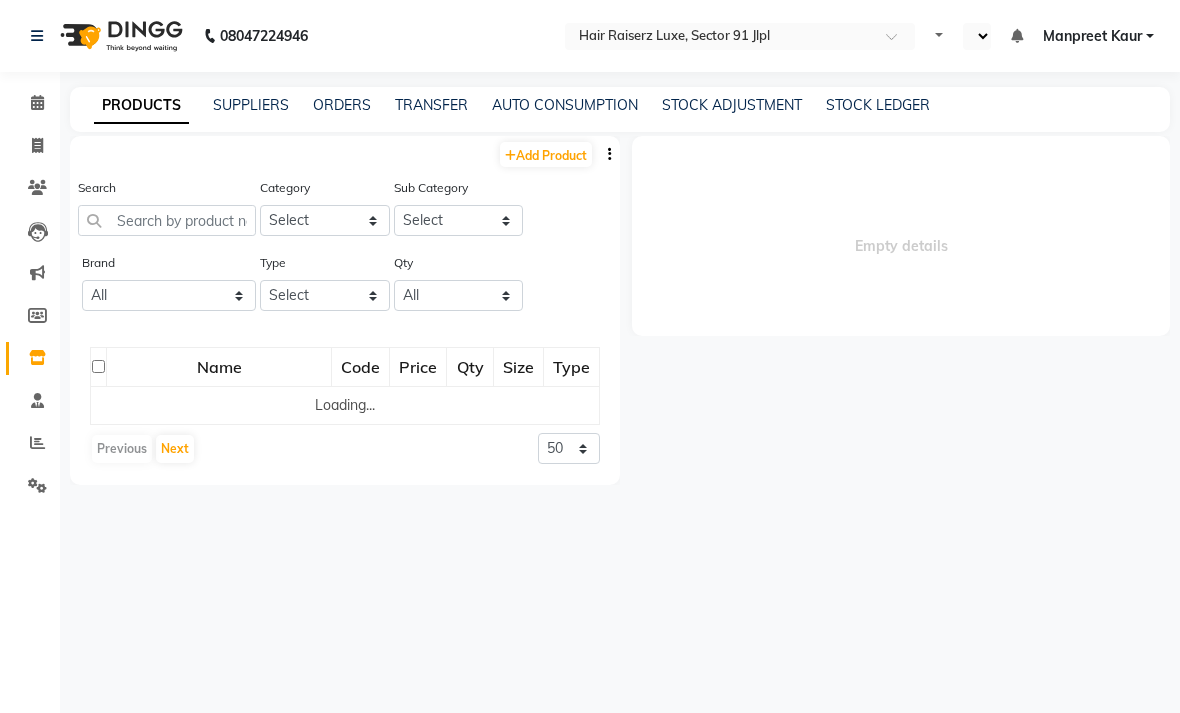 scroll, scrollTop: 0, scrollLeft: 0, axis: both 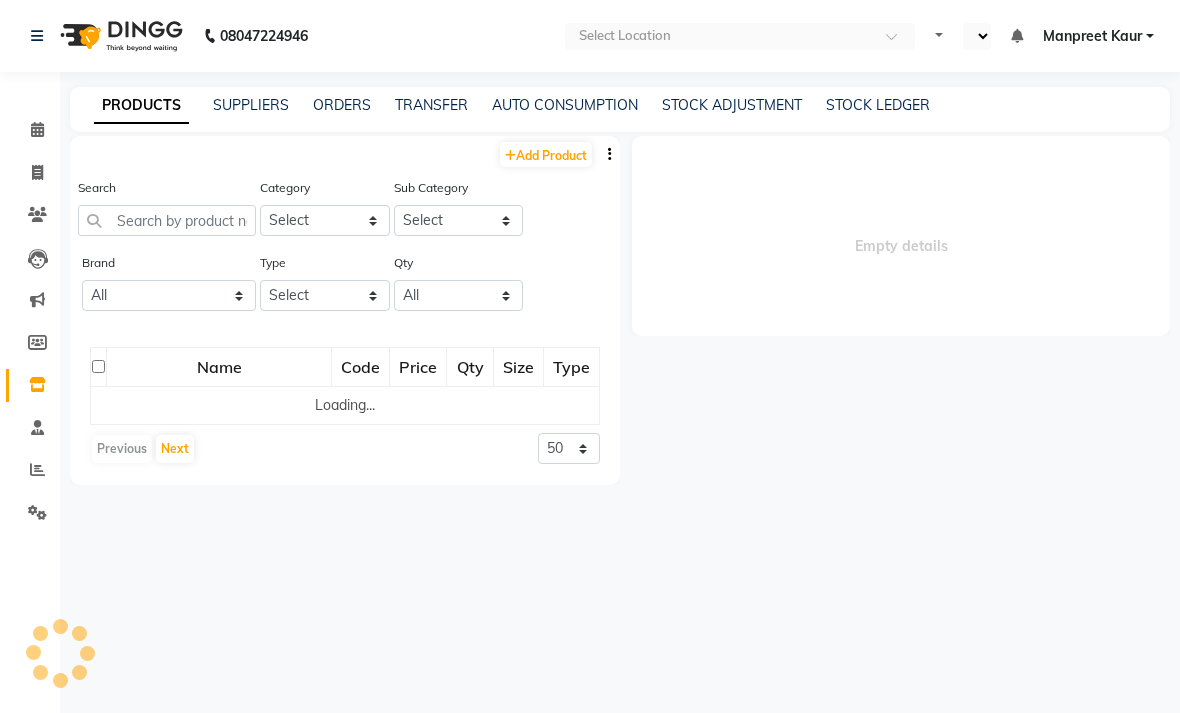 select on "en" 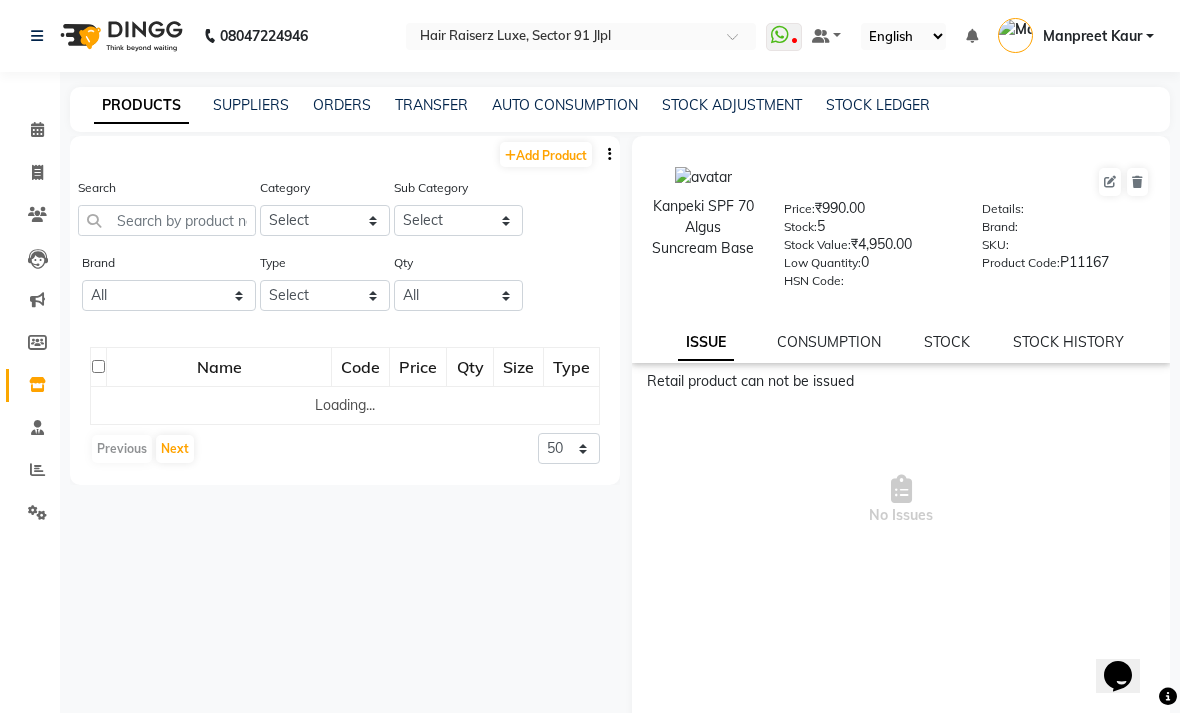 scroll, scrollTop: 0, scrollLeft: 0, axis: both 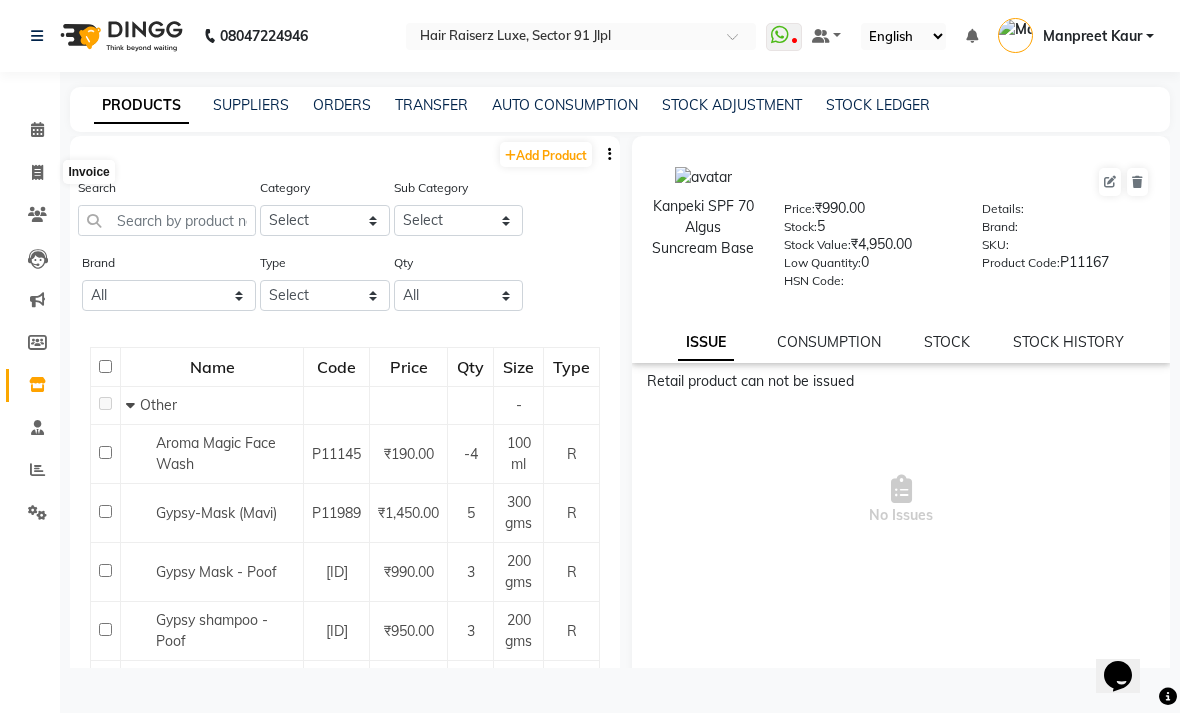 click 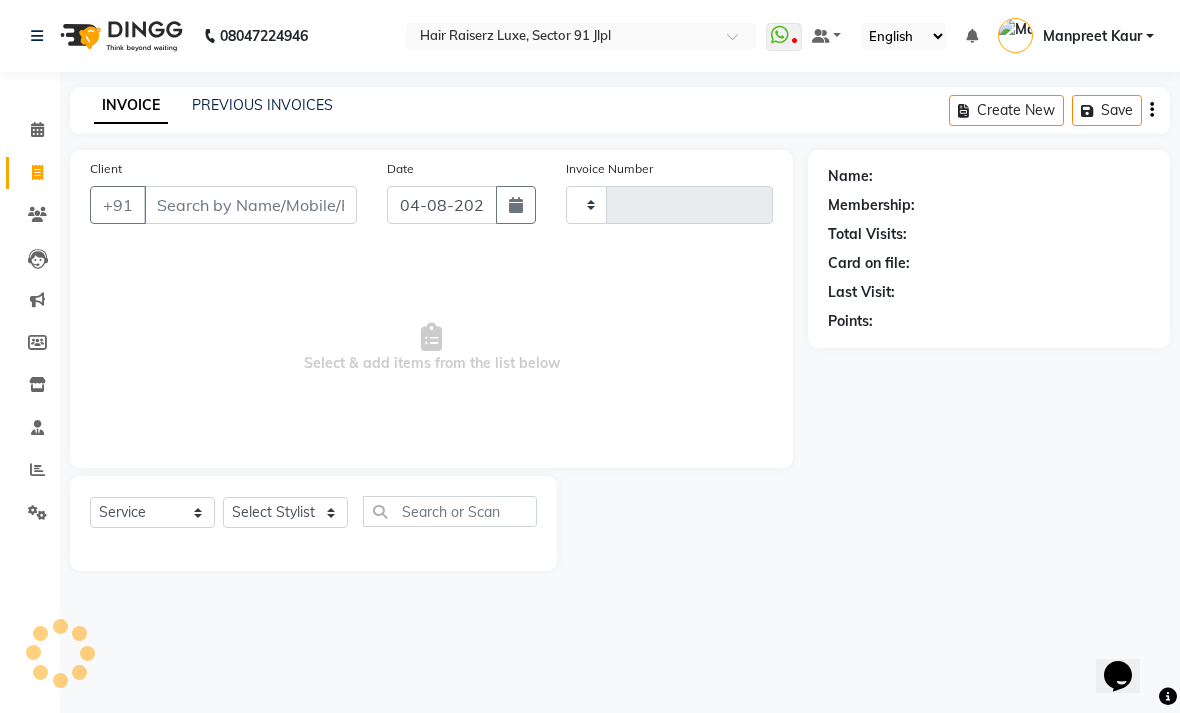 type on "2882" 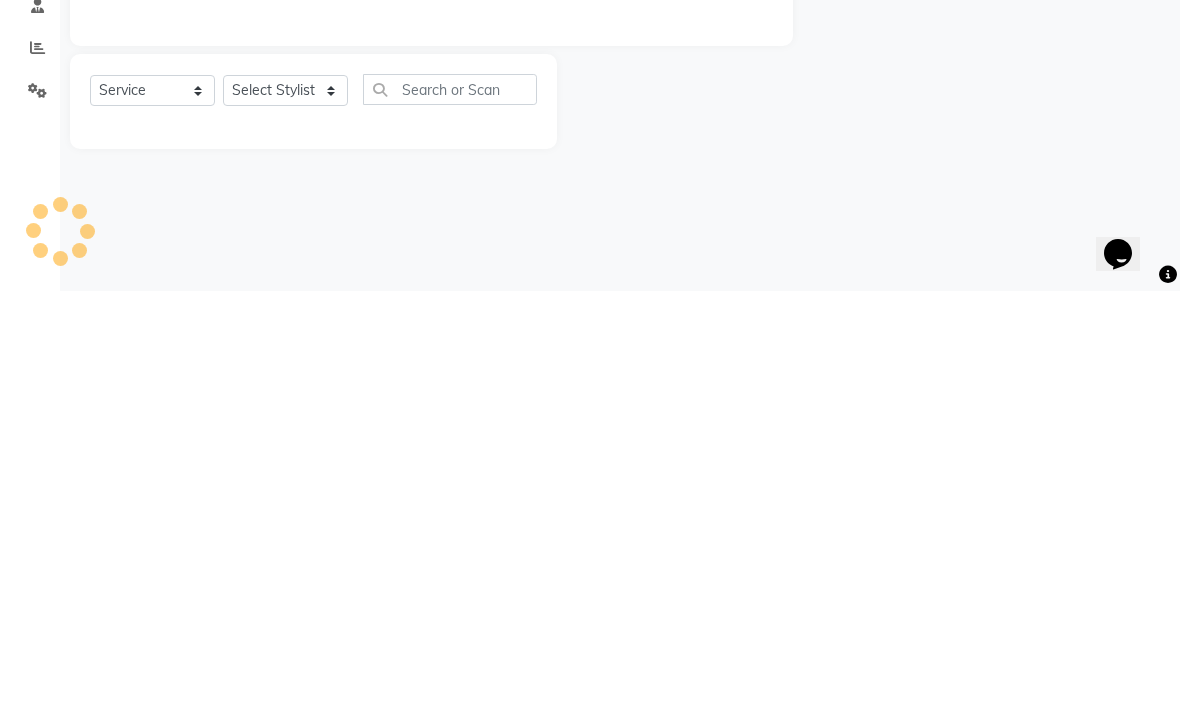 select on "5409" 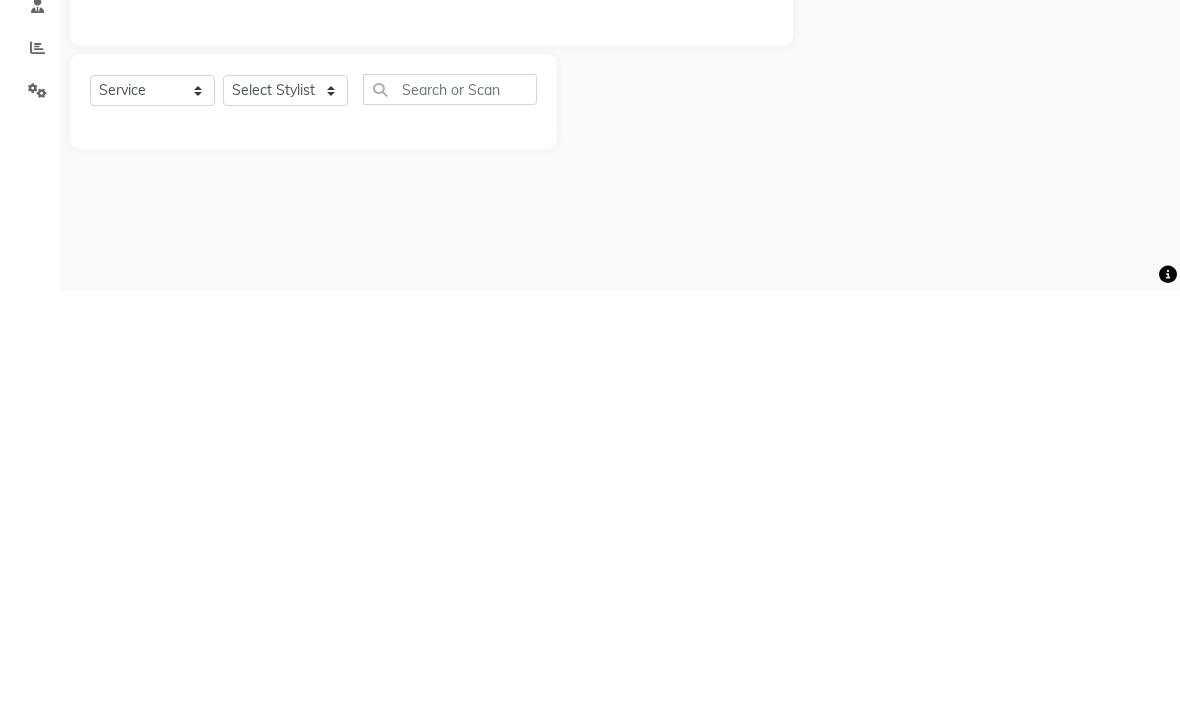 click on "Reports" 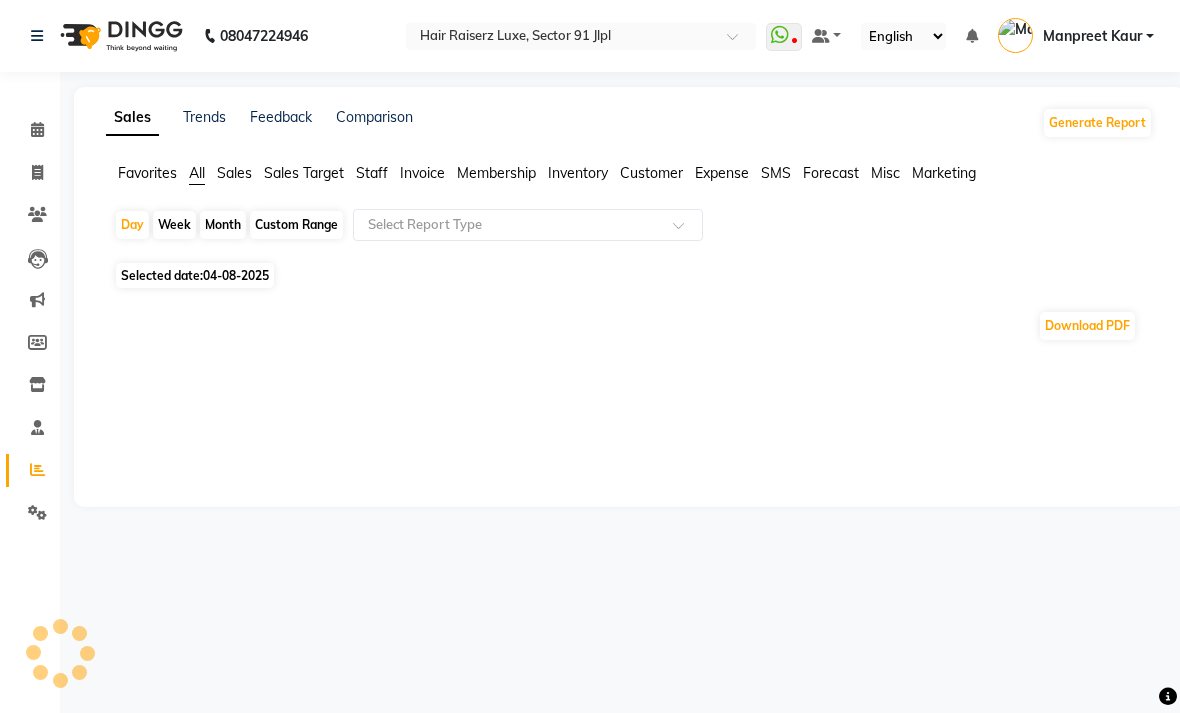 click on "Sales Target" 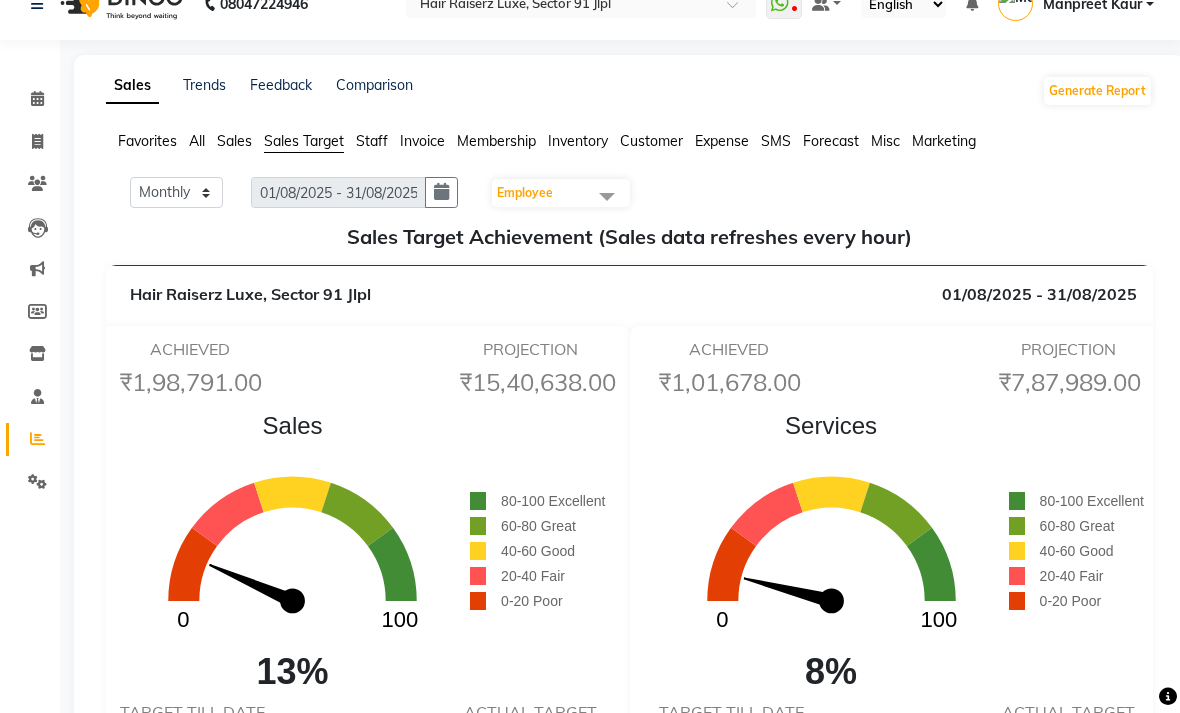 scroll, scrollTop: 0, scrollLeft: 0, axis: both 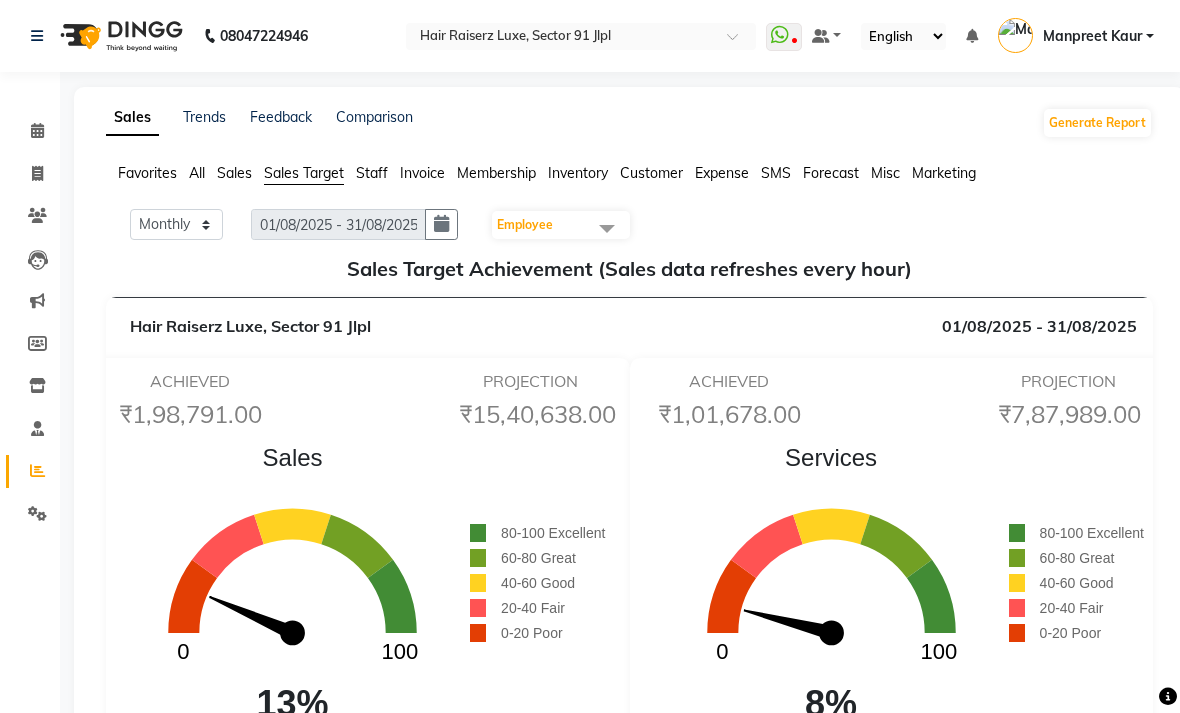 click on "Staff" 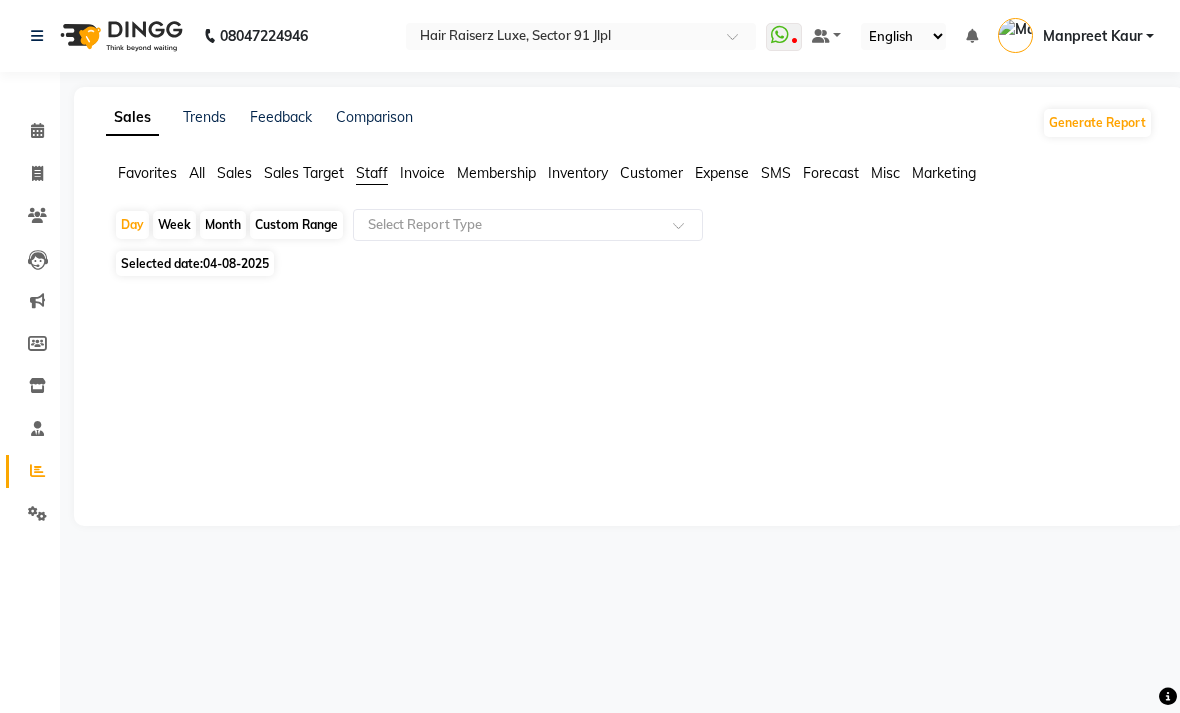 click on "Month" 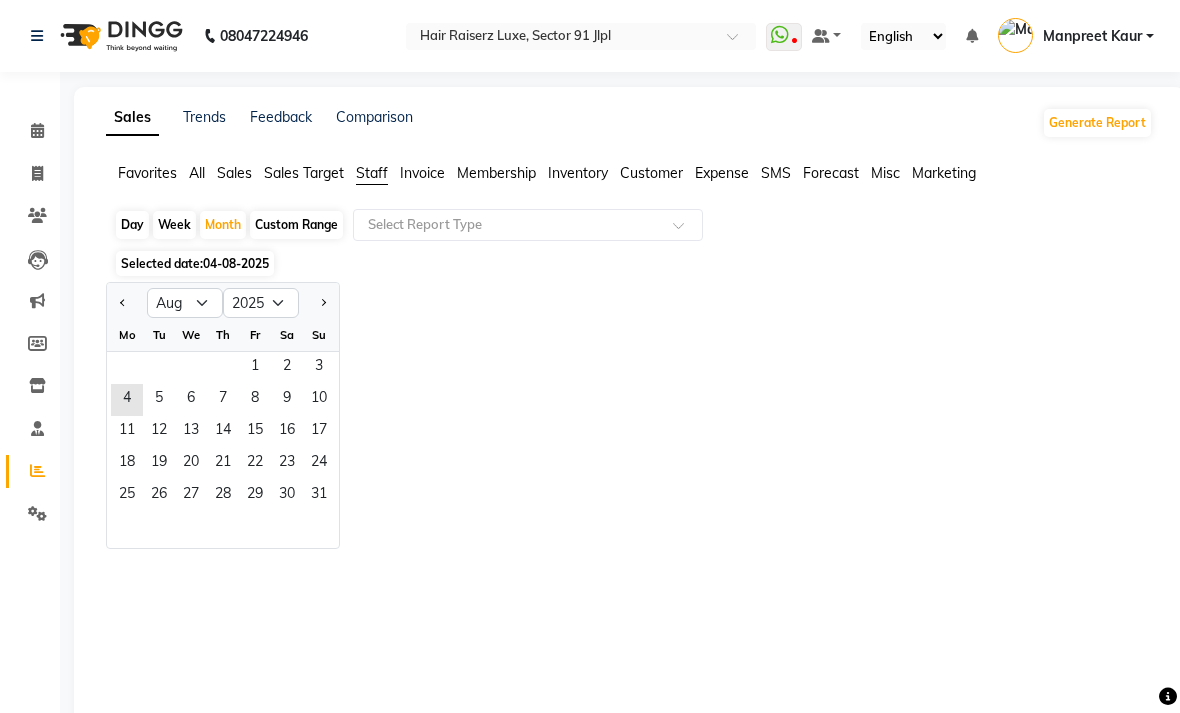click on "1" 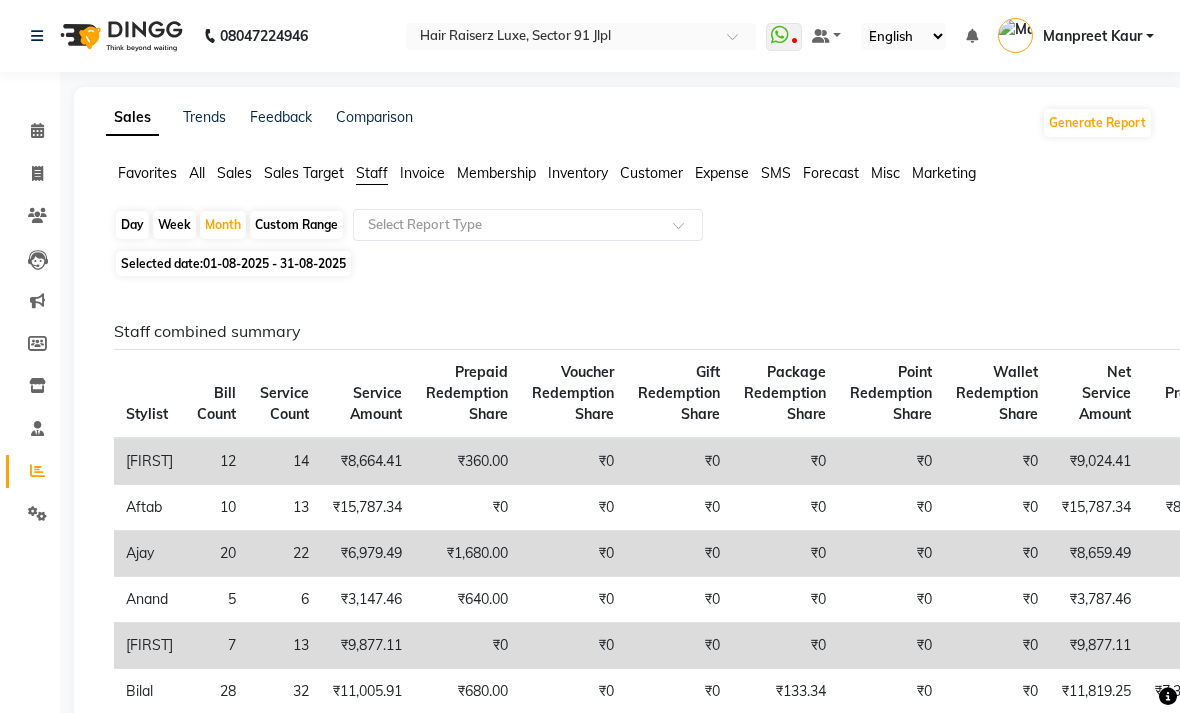 click 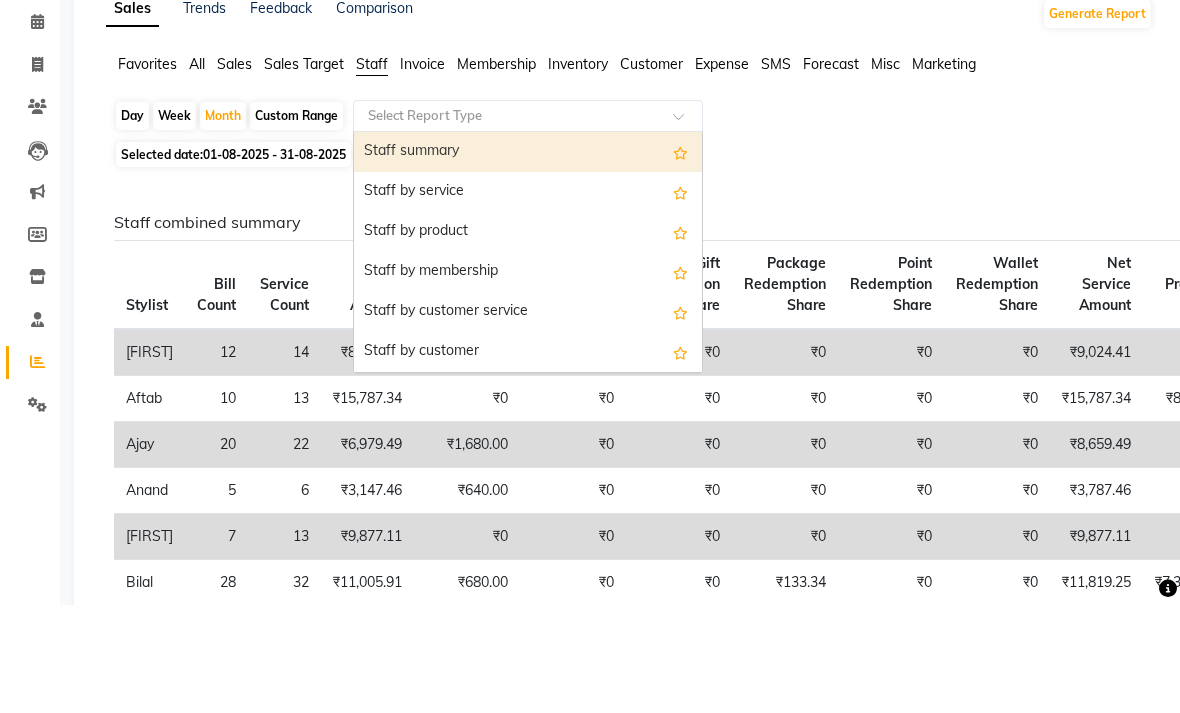 click on "Staff summary" at bounding box center (528, 261) 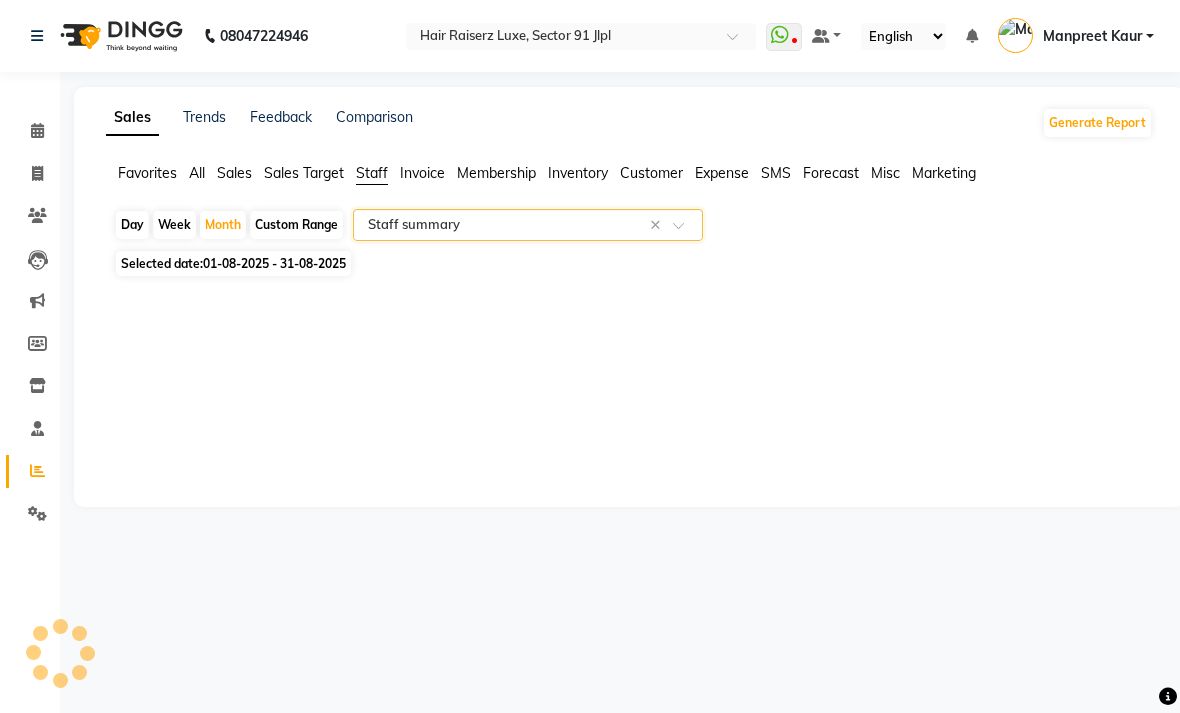 select on "filtered_report" 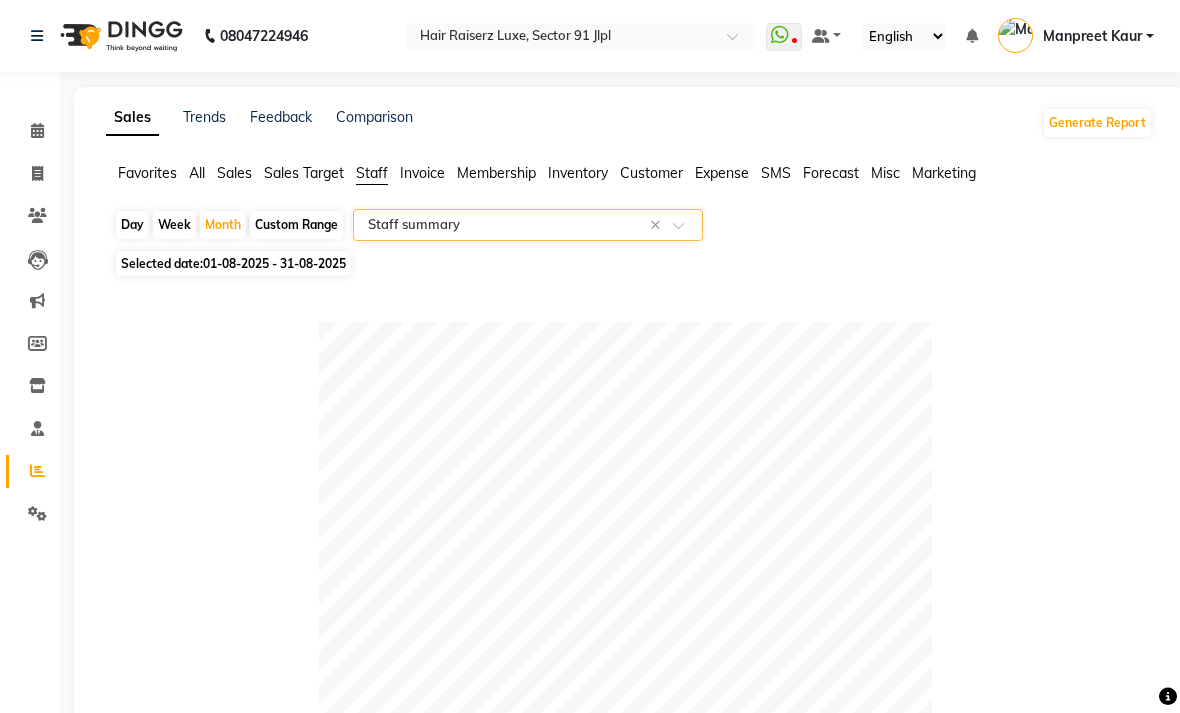 click on "Day   Week   Month   Custom Range  Select Report Type × Staff summary ×" 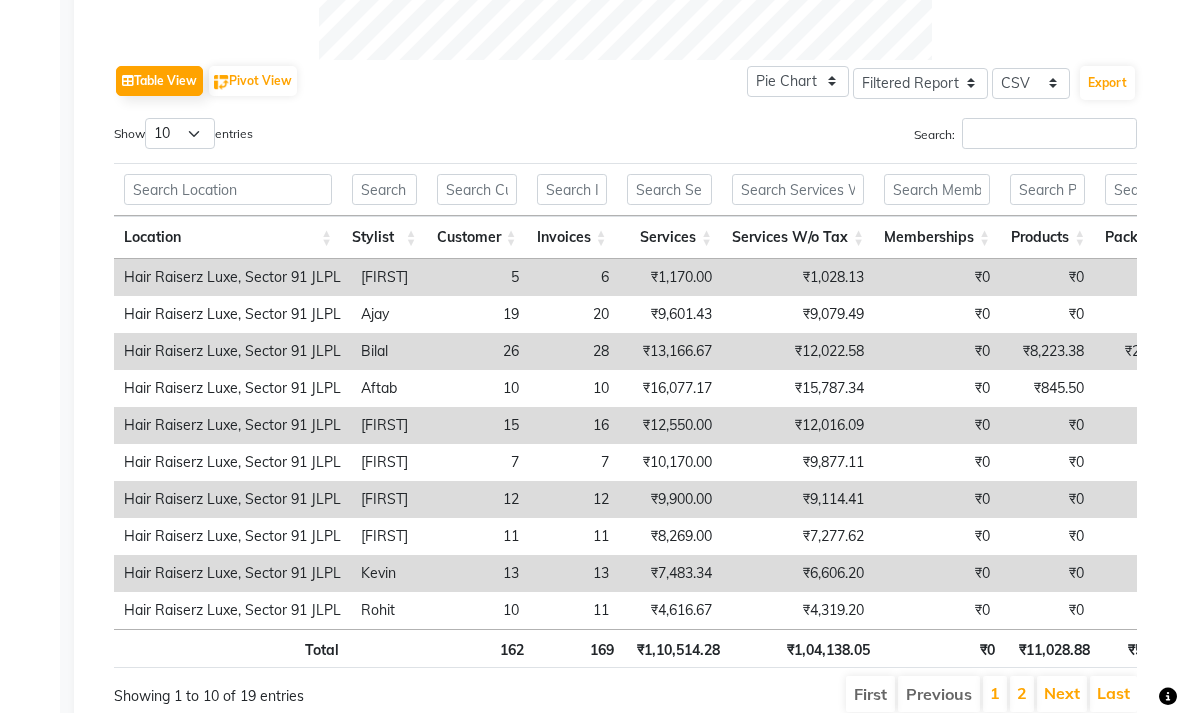 scroll, scrollTop: 907, scrollLeft: 0, axis: vertical 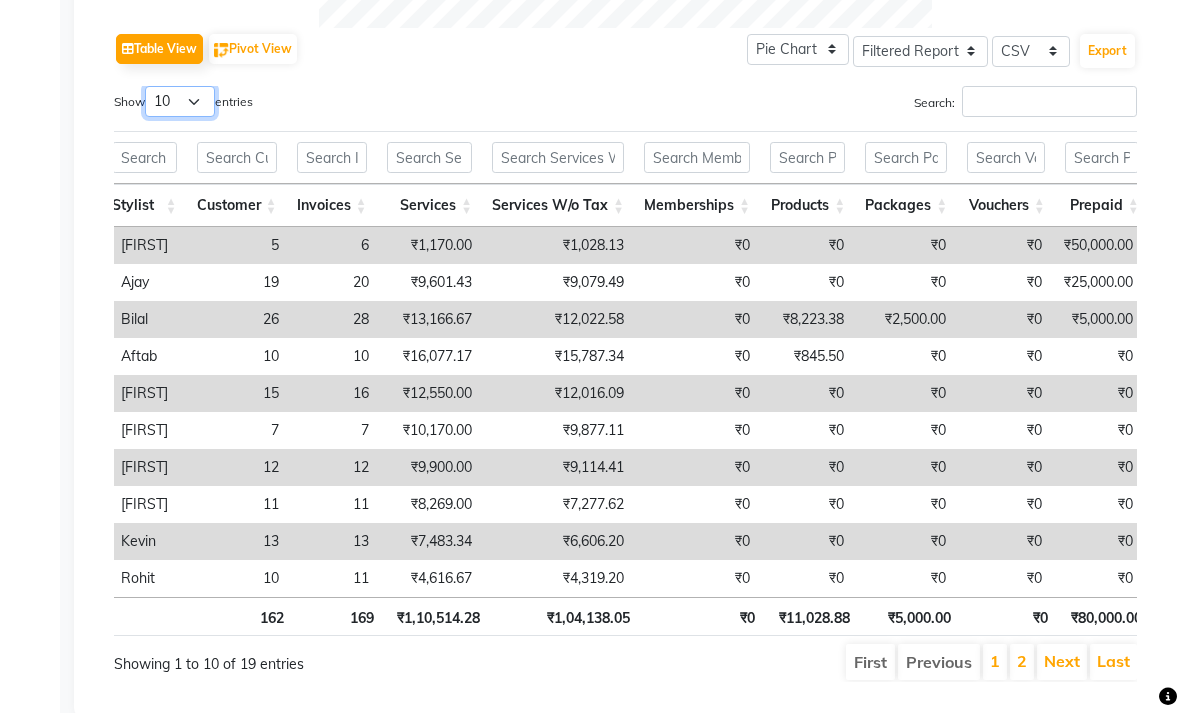 click on "10 25 50 100" at bounding box center (180, 101) 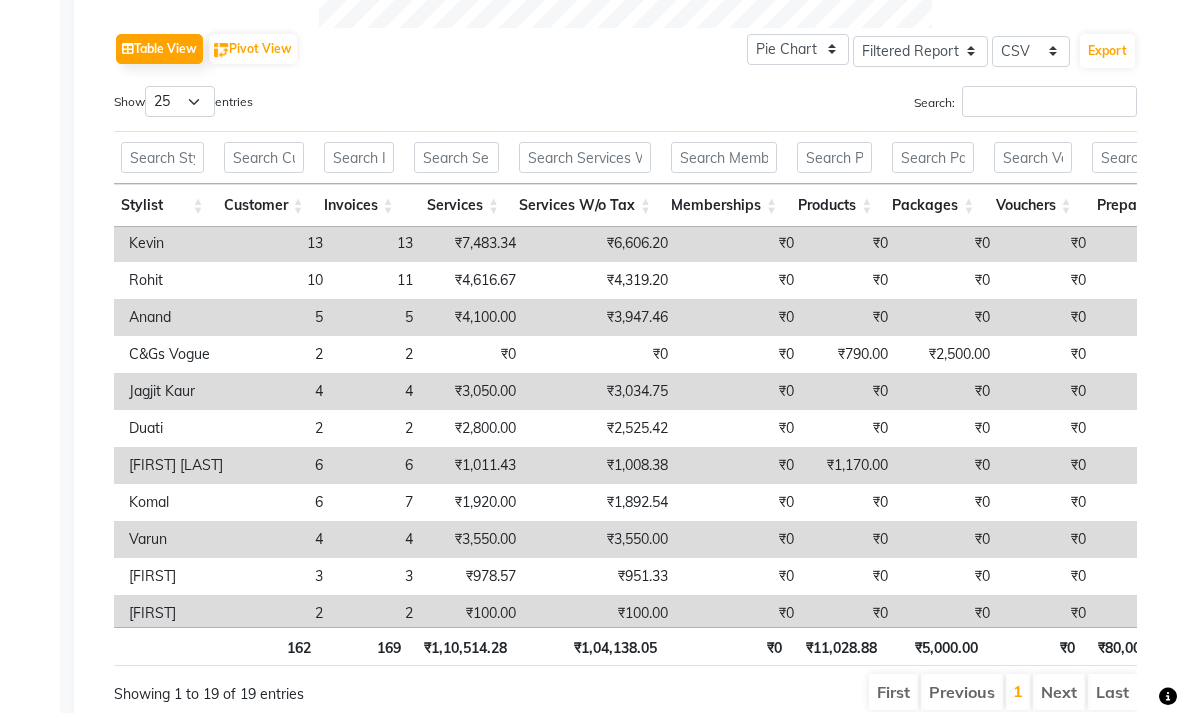 click on "Table View   Pivot View  Pie Chart Bar Chart Select Full Report Filtered Report Select CSV PDF  Export" 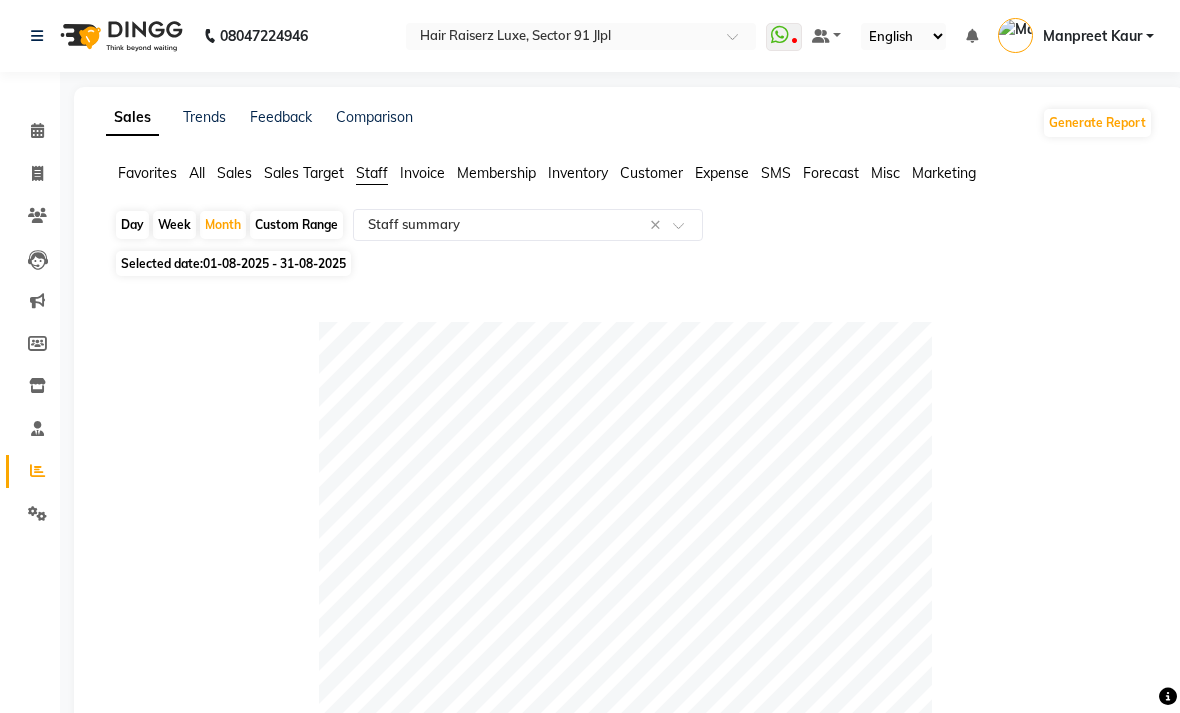 click on "Sales" 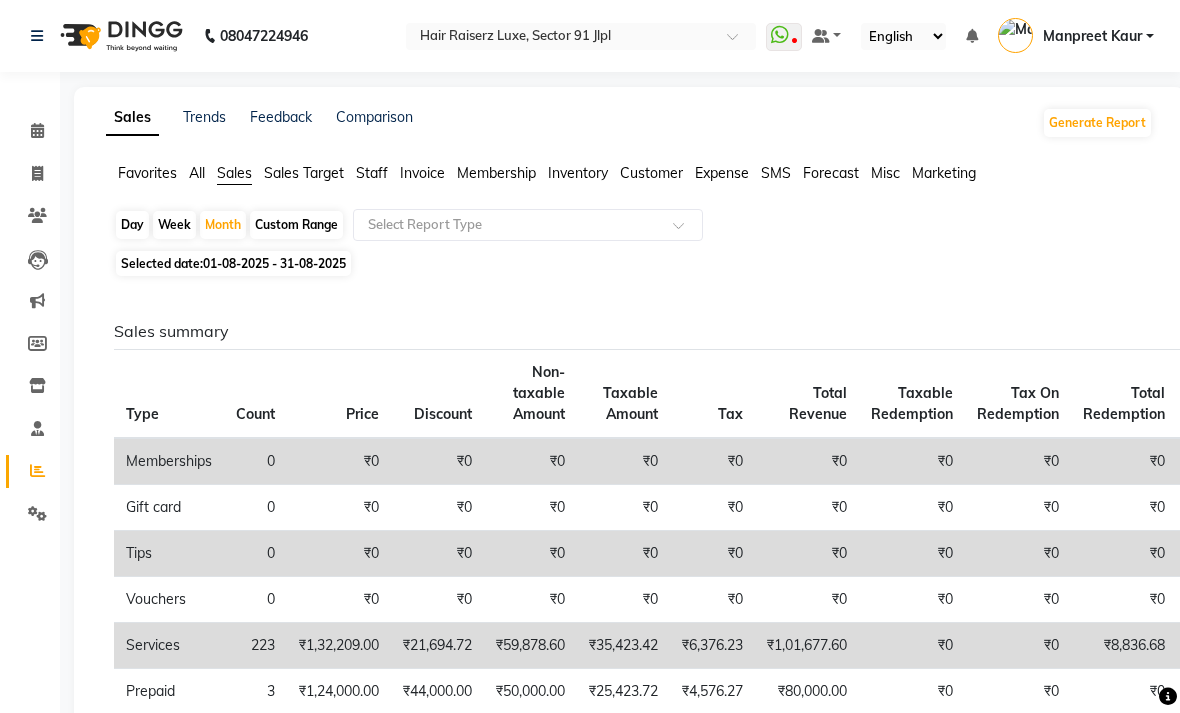 click on "Membership" 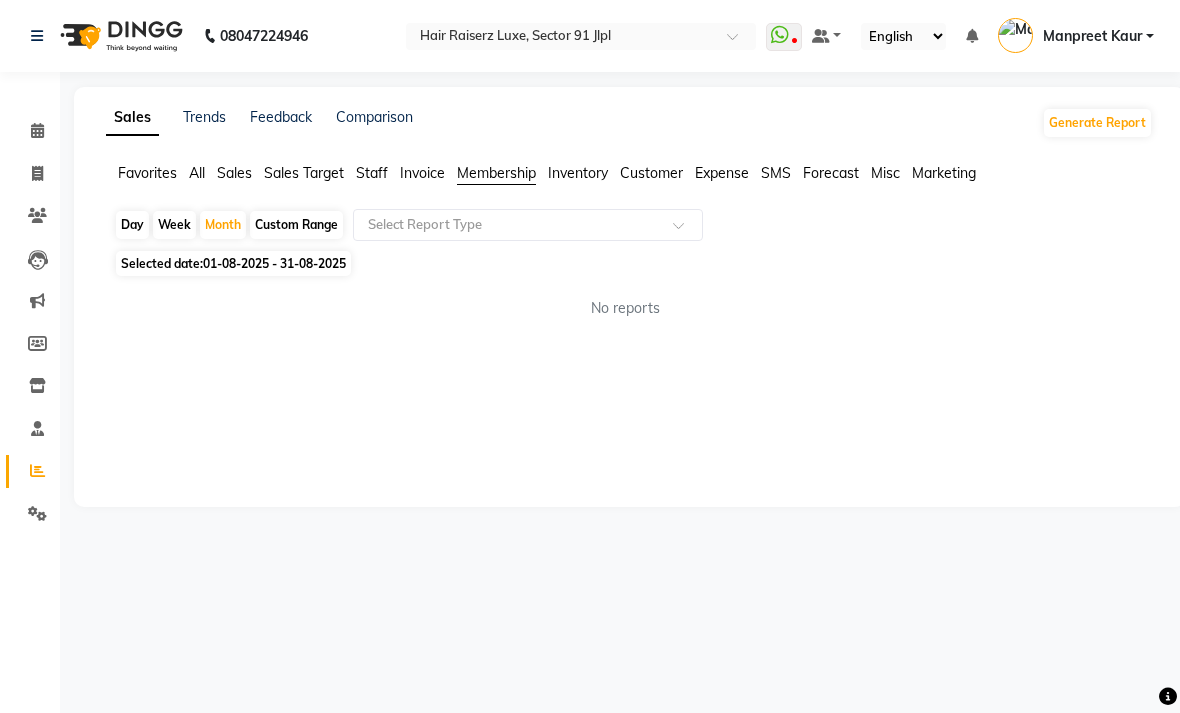 click 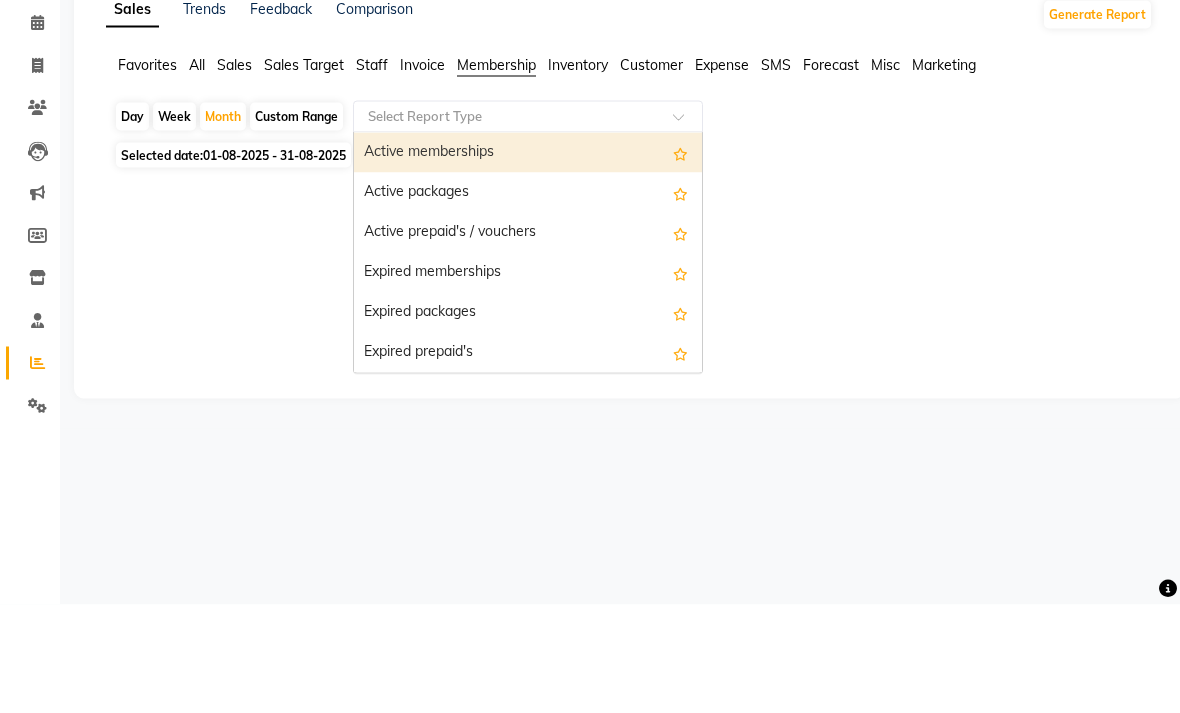 click on "Active memberships" at bounding box center (528, 261) 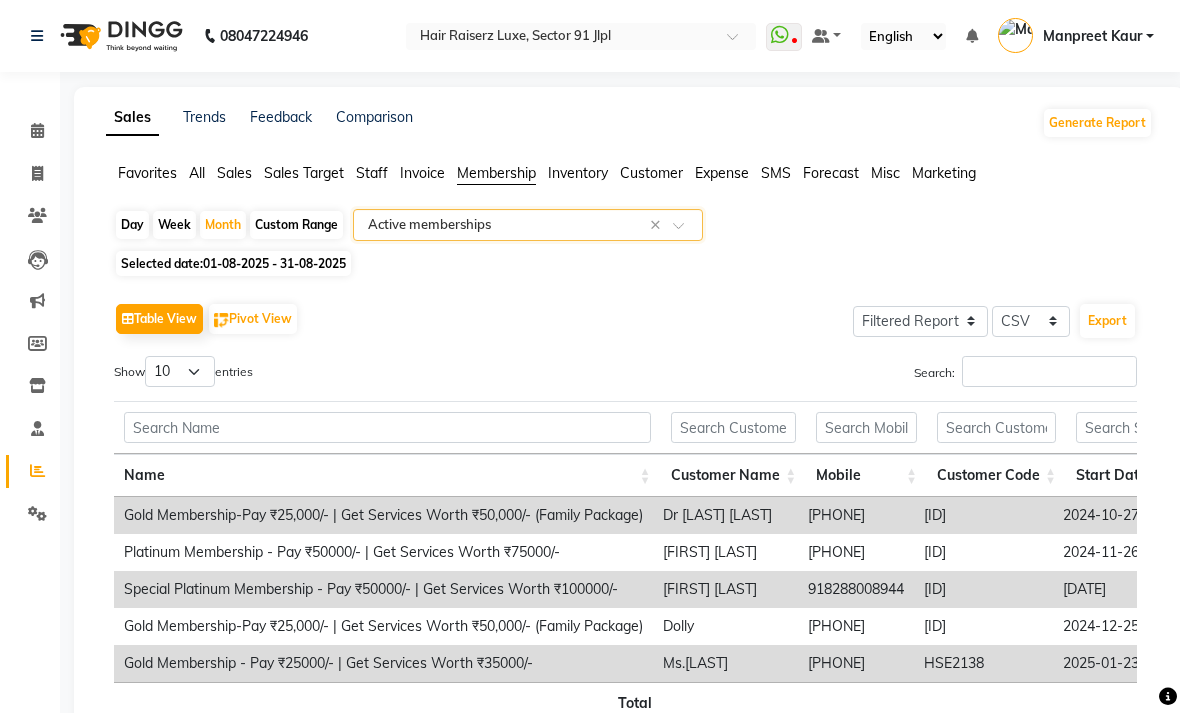 click on "Sales Trends Feedback Comparison Generate Report" 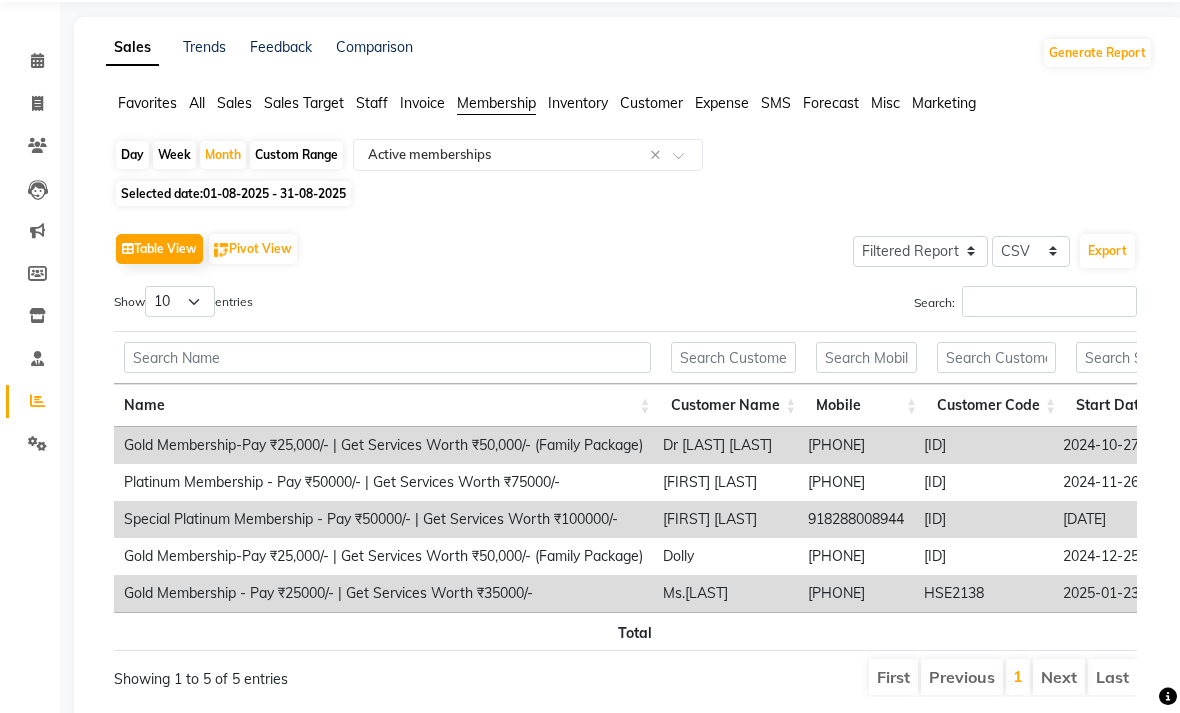 click 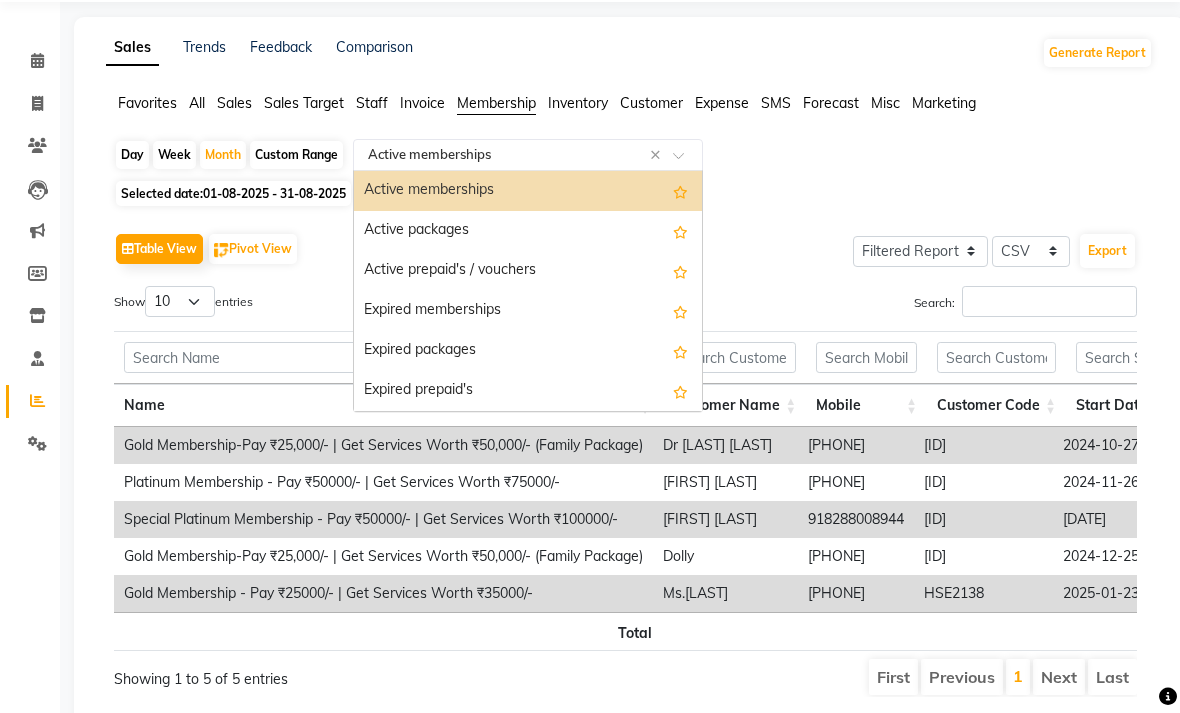click on "Active packages" at bounding box center (528, 231) 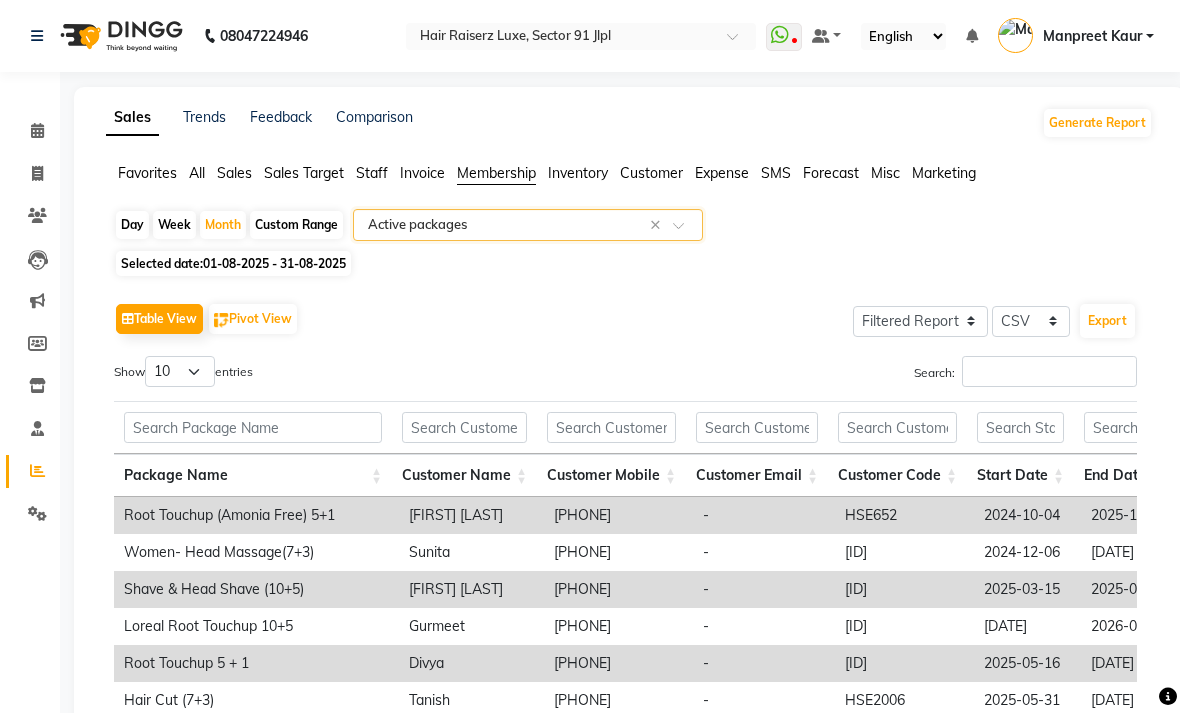 click on "Table View   Pivot View  Select Full Report Filtered Report Select CSV PDF  Export" 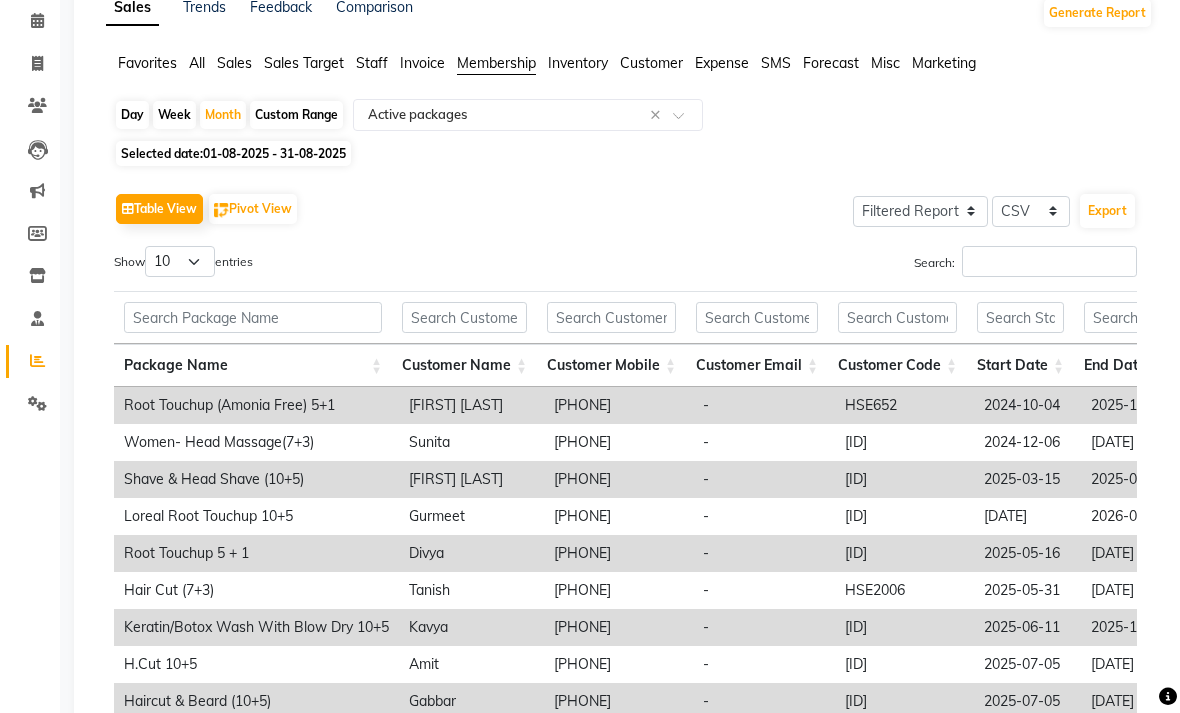 scroll, scrollTop: 0, scrollLeft: 0, axis: both 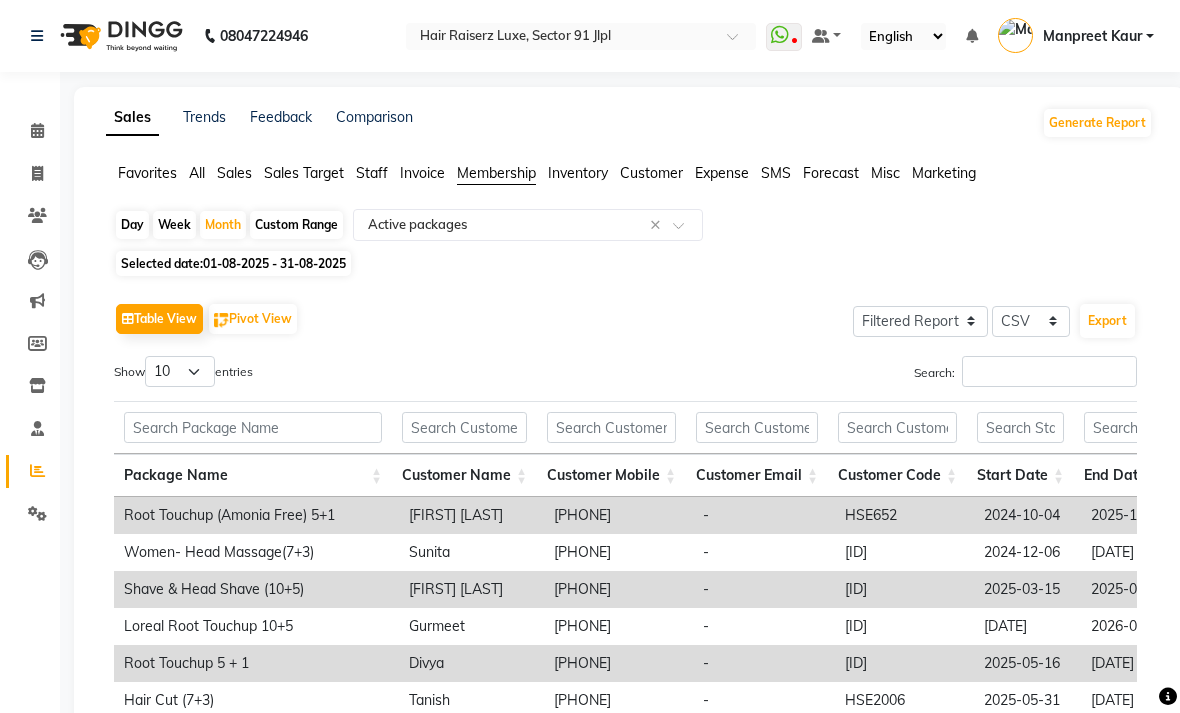 click 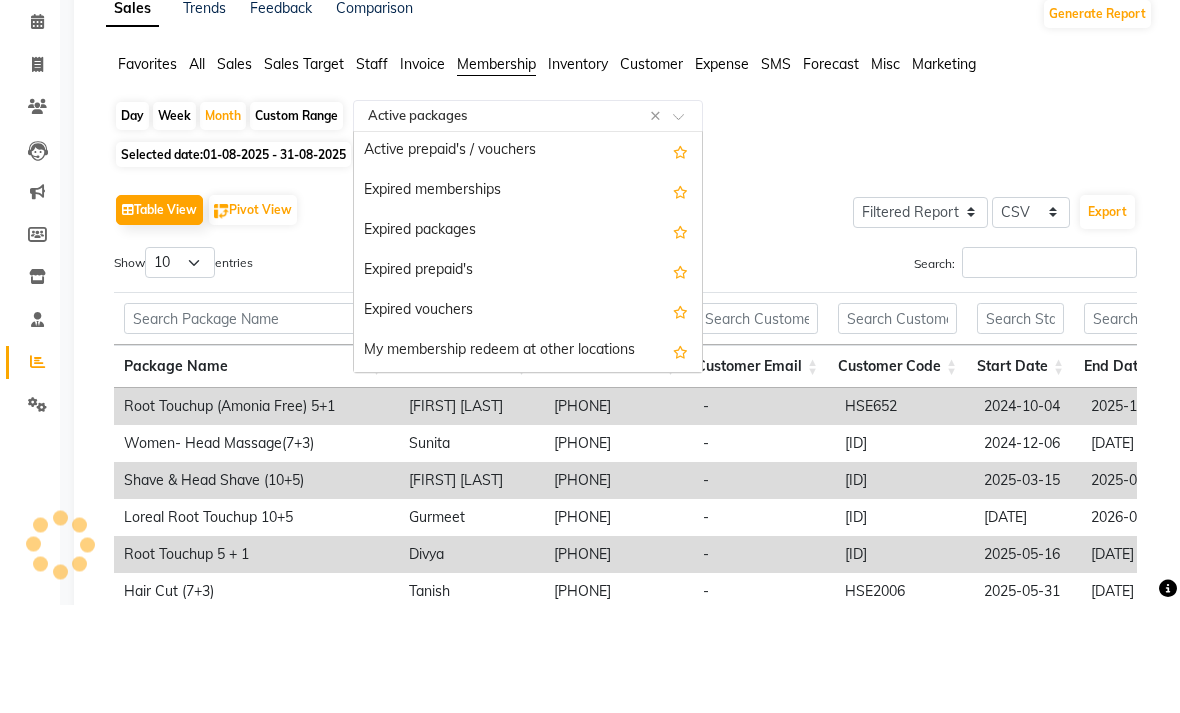 scroll, scrollTop: 84, scrollLeft: 0, axis: vertical 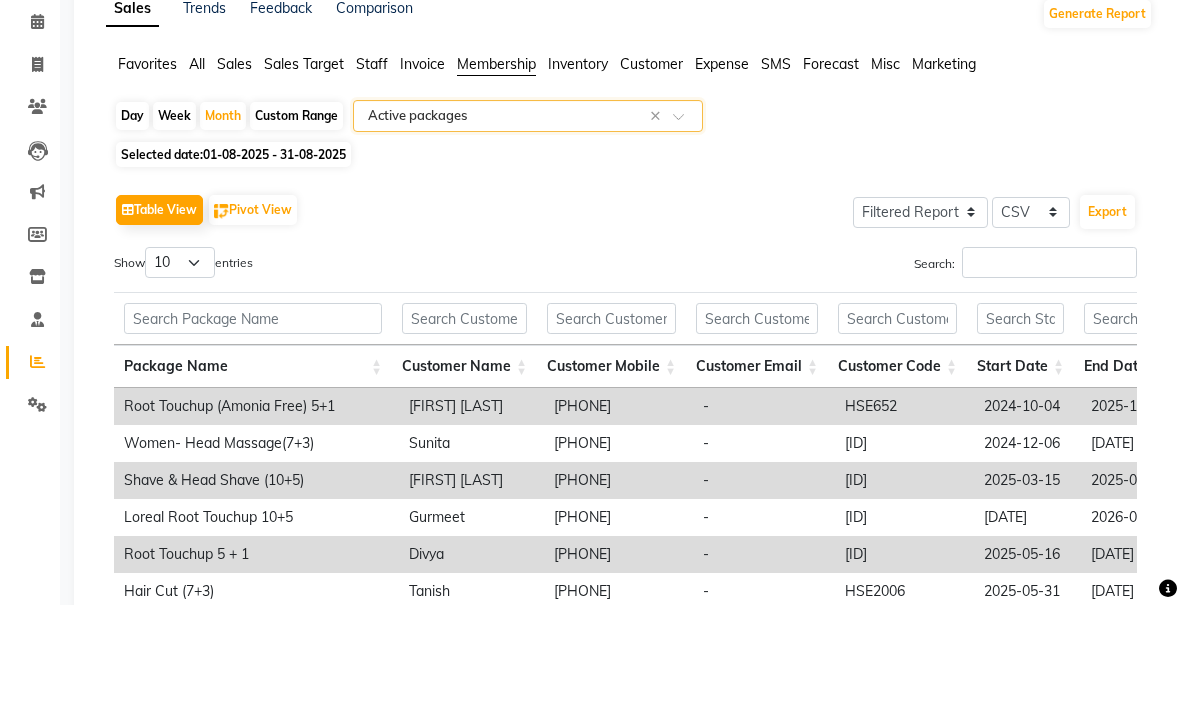 click on "Invoice" 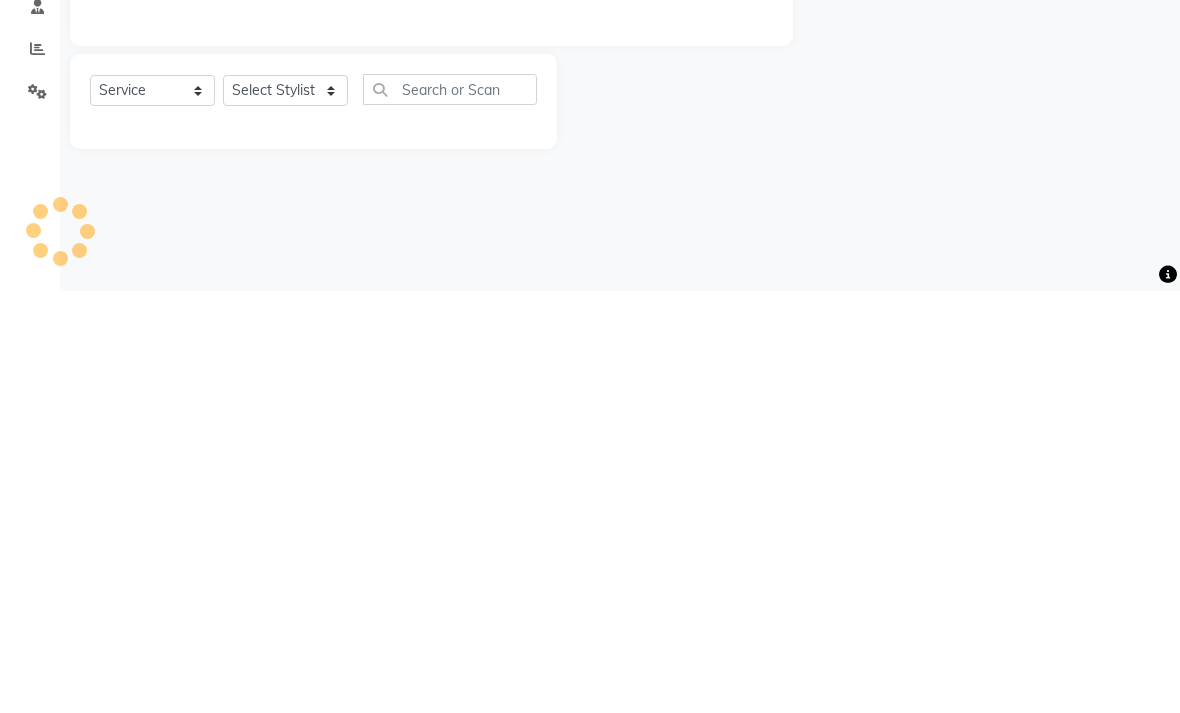 type on "2882" 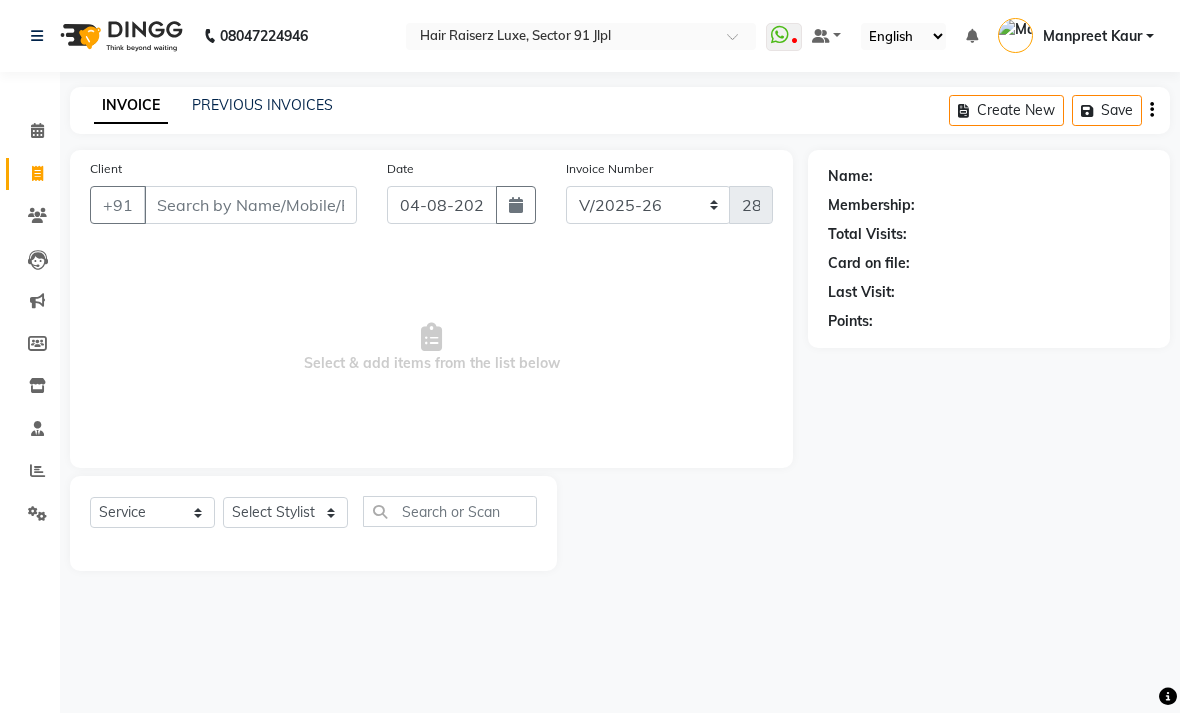 click on "PREVIOUS INVOICES" 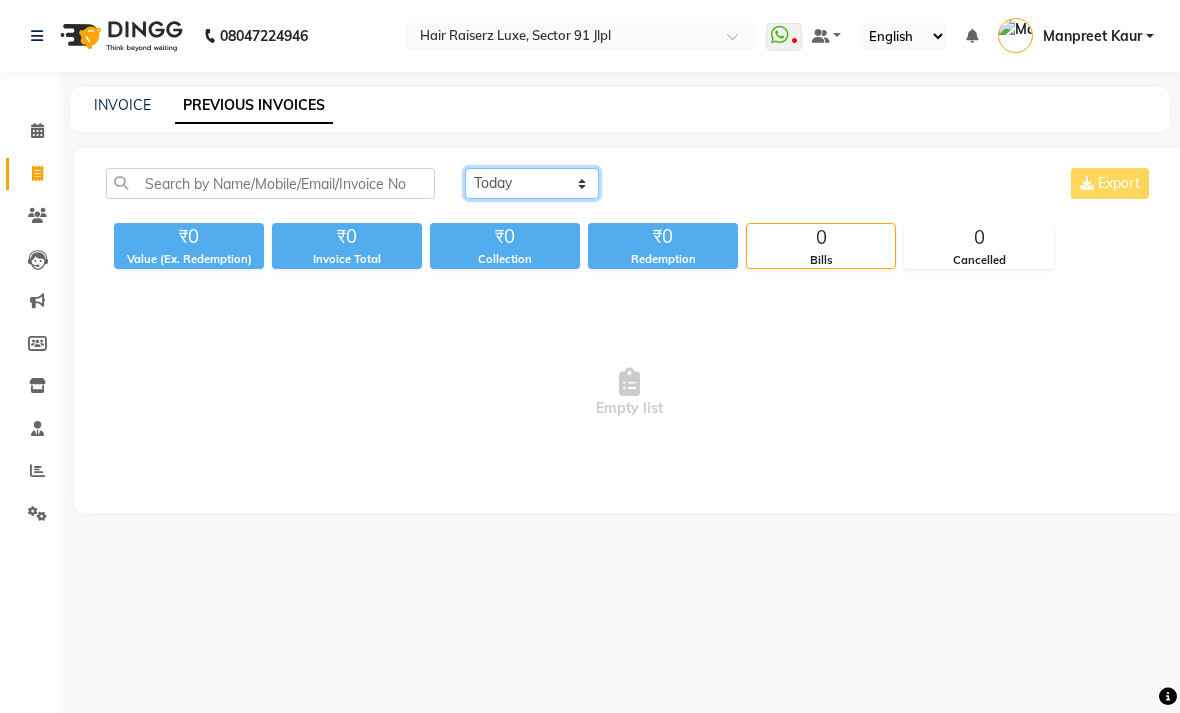 click on "Today Yesterday Custom Range" 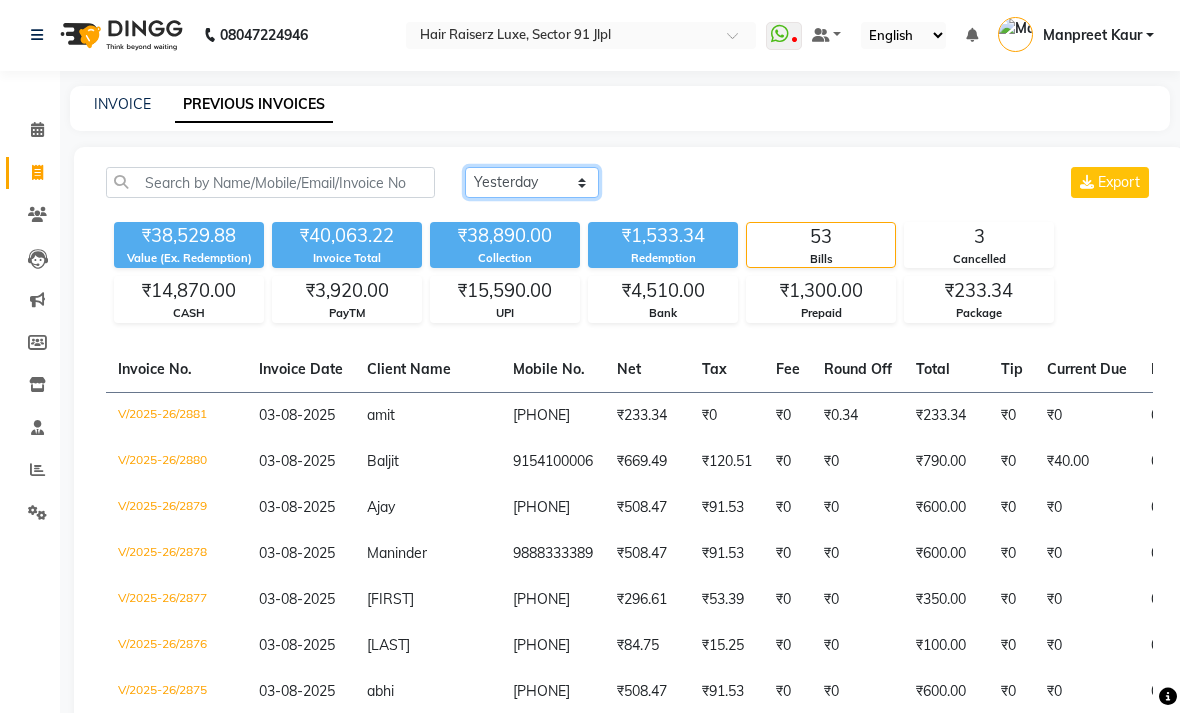 scroll, scrollTop: 0, scrollLeft: 0, axis: both 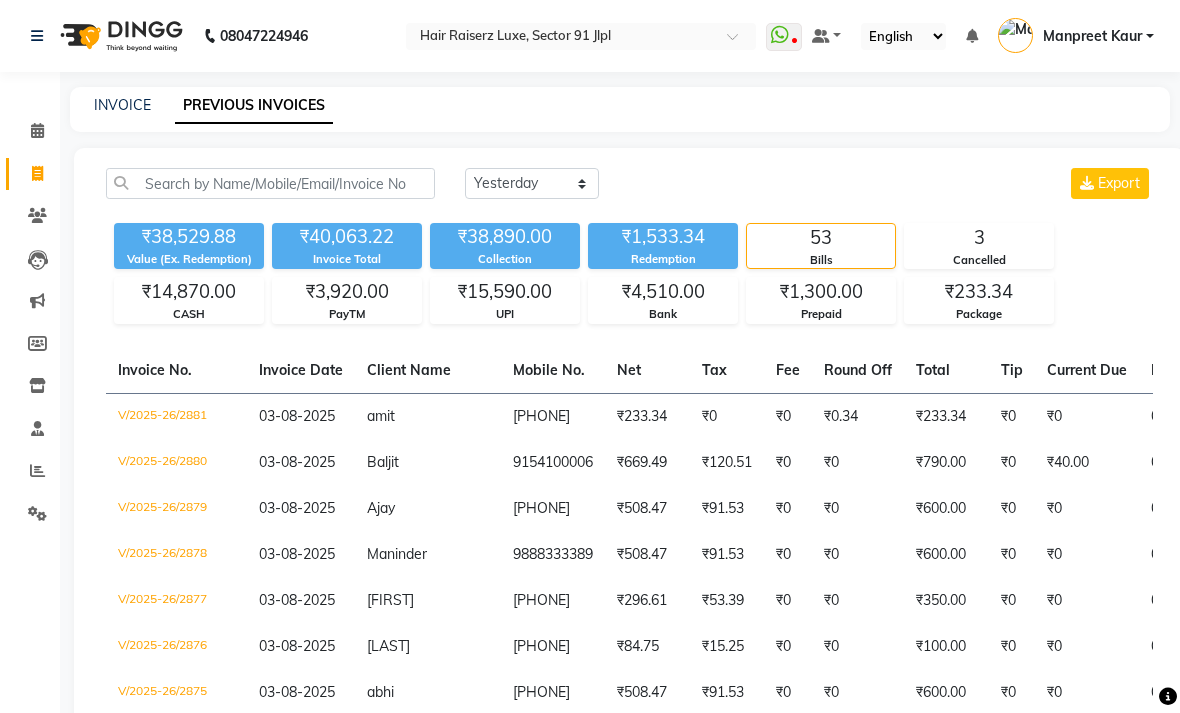click on "Invoice" 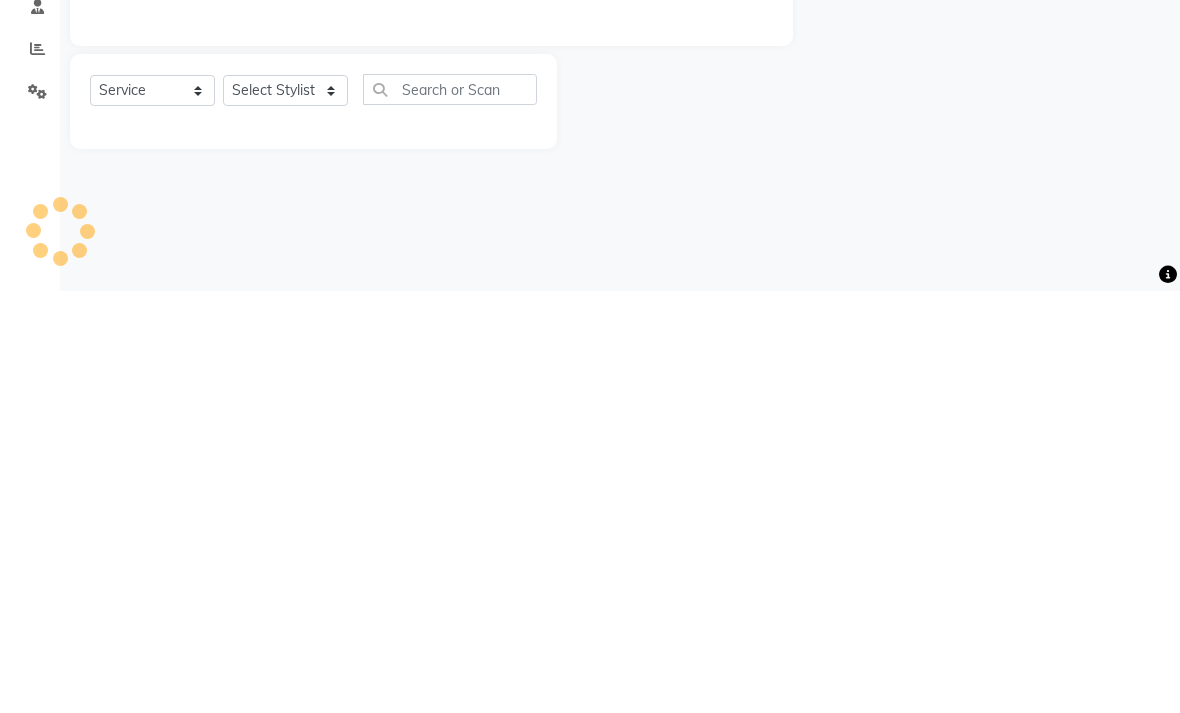 type on "2882" 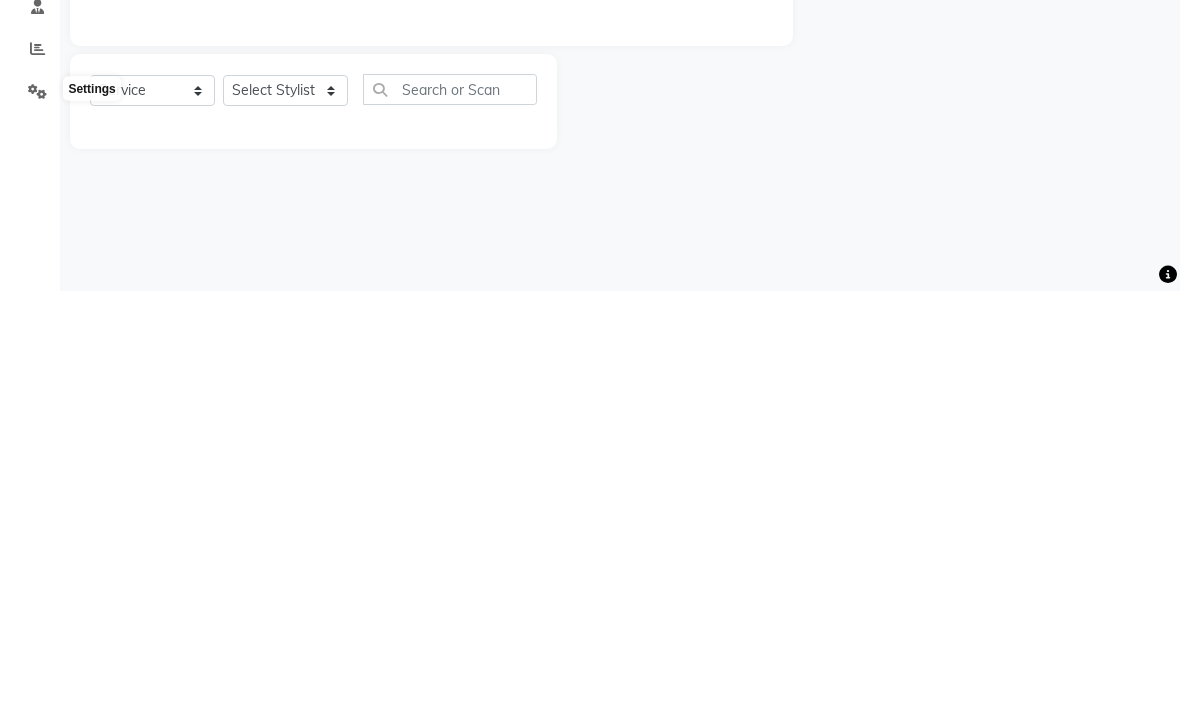 click 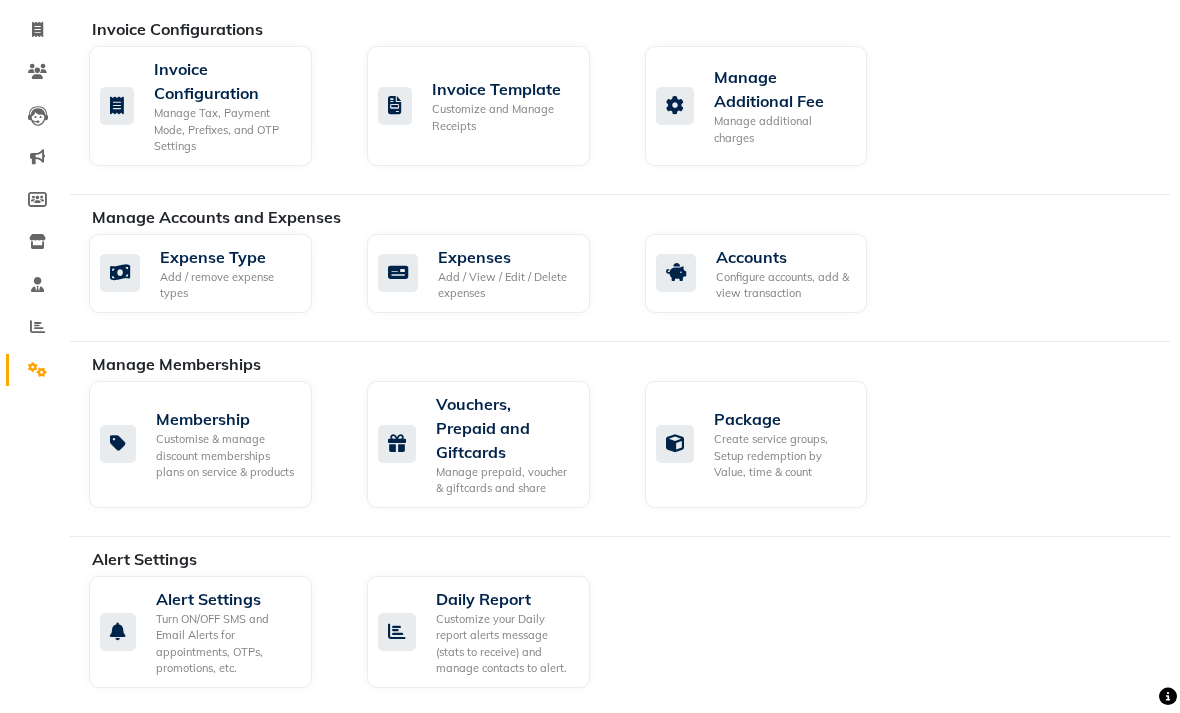 scroll, scrollTop: 144, scrollLeft: 0, axis: vertical 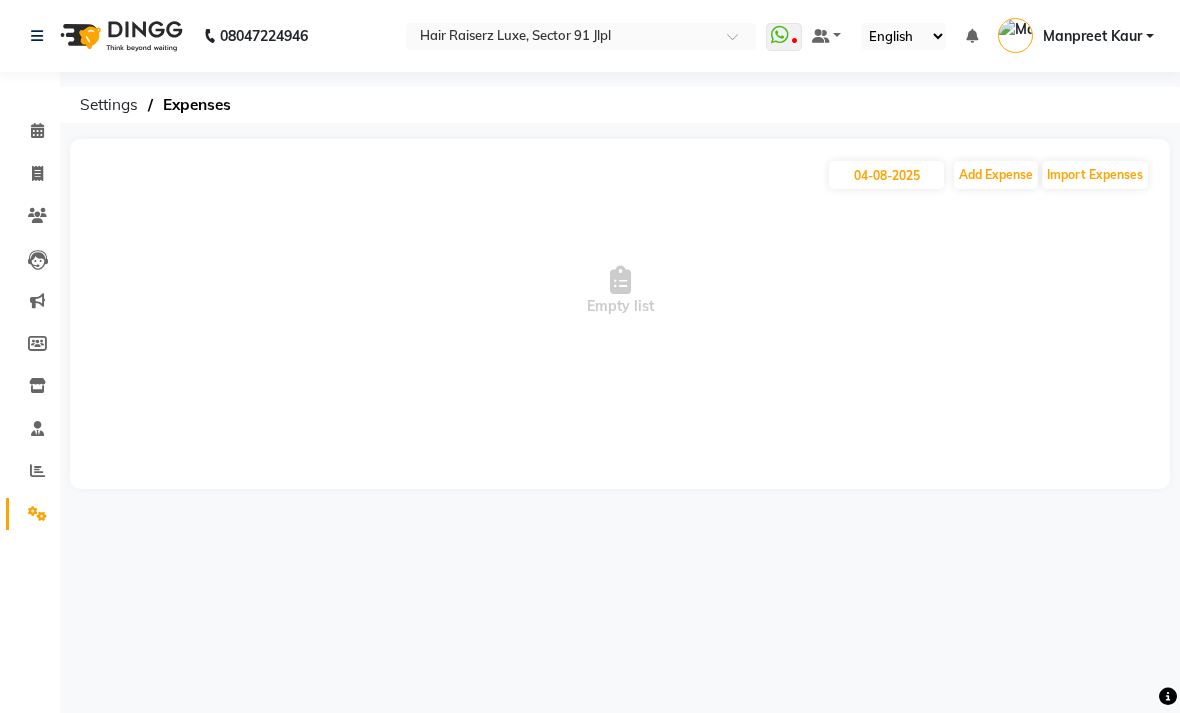 click on "Add Expense" 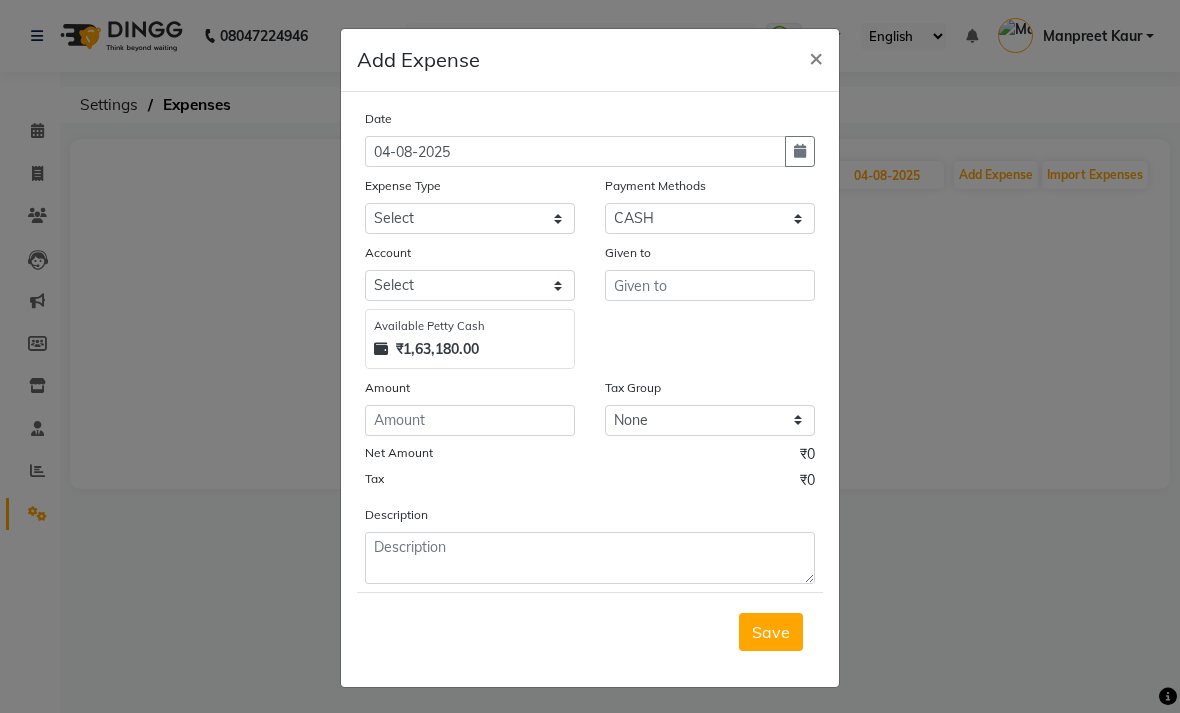 click on "×" 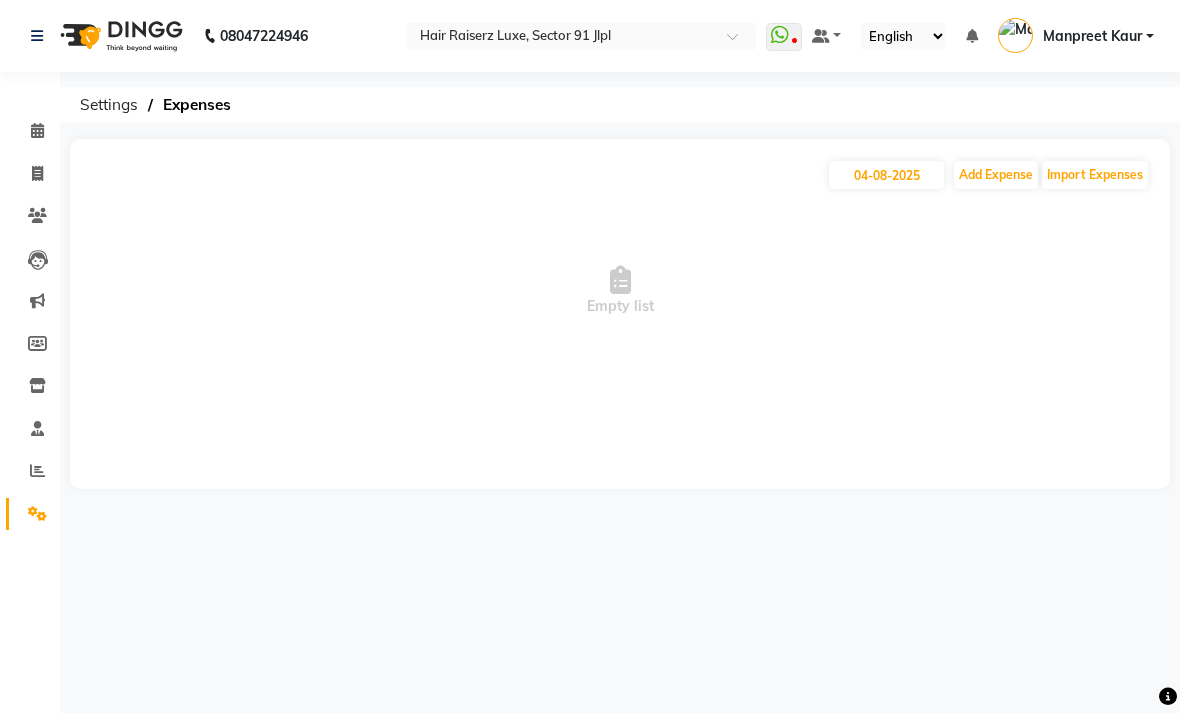 click on "Settings" 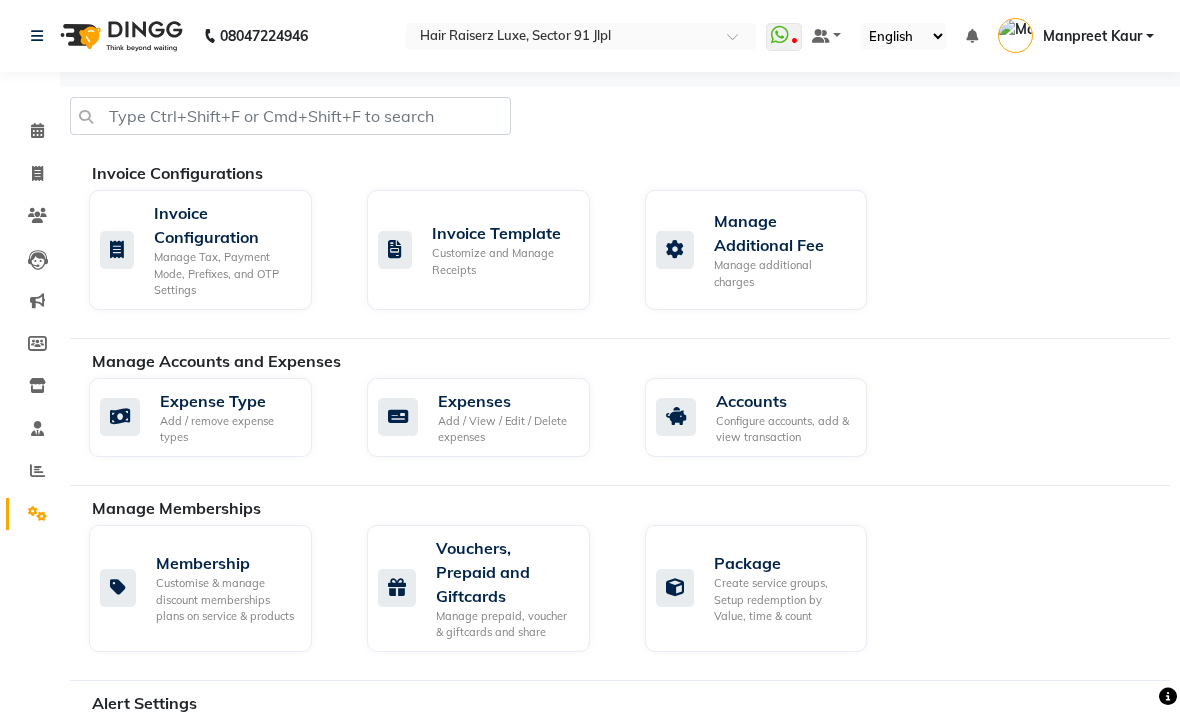 click on "Manage additional charges" 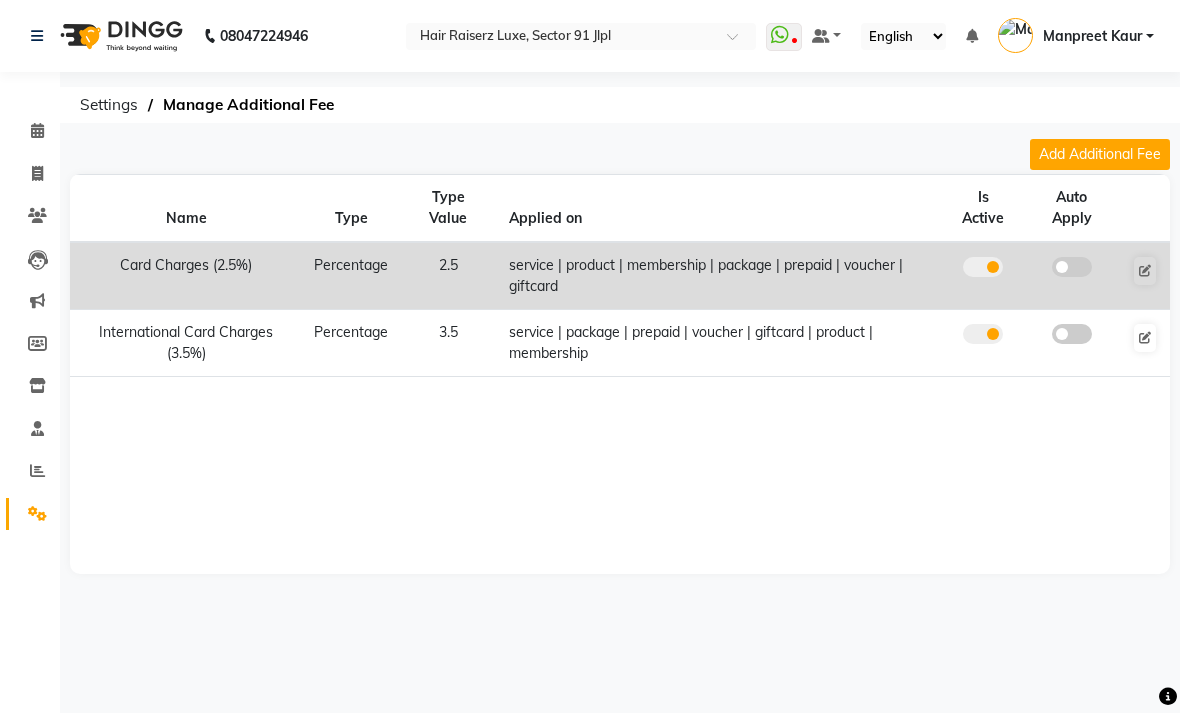 click on "Settings" 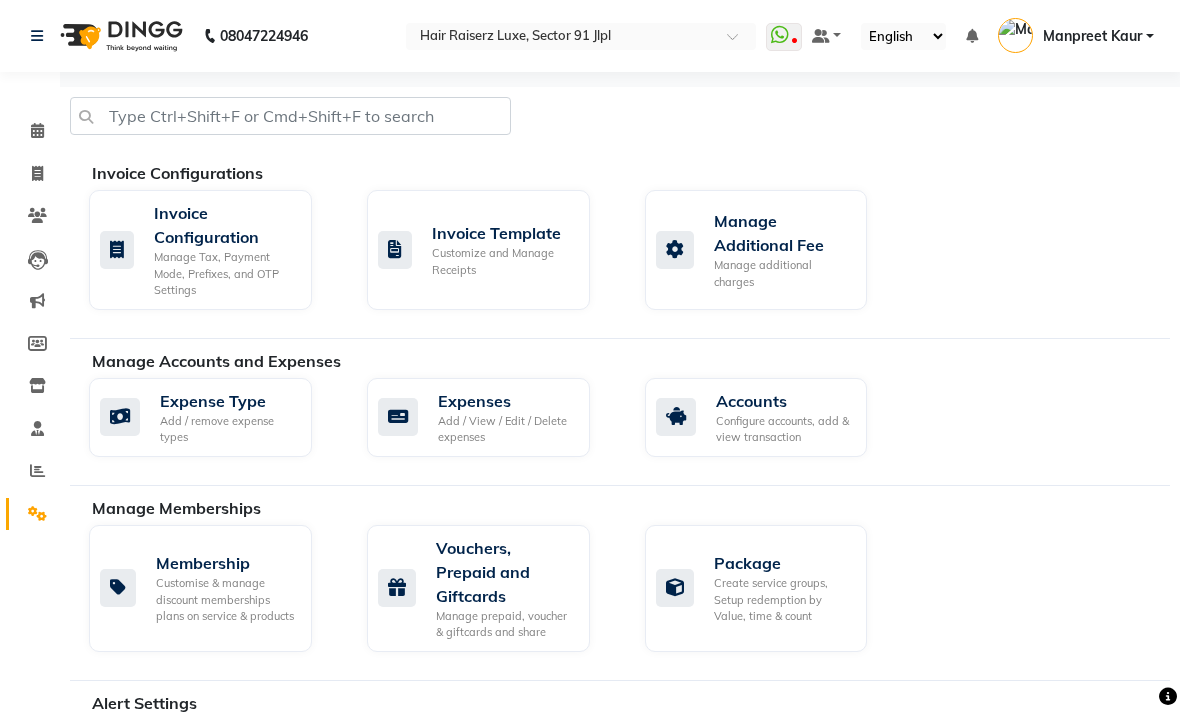 click on "Accounts" 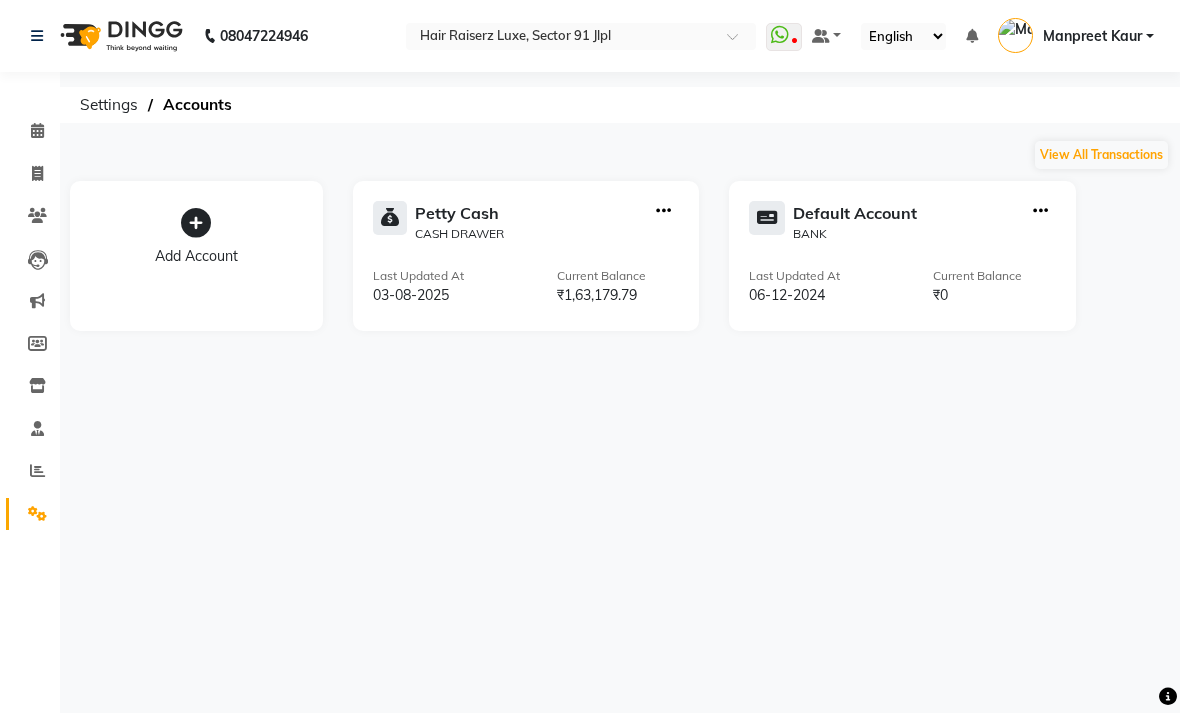 click 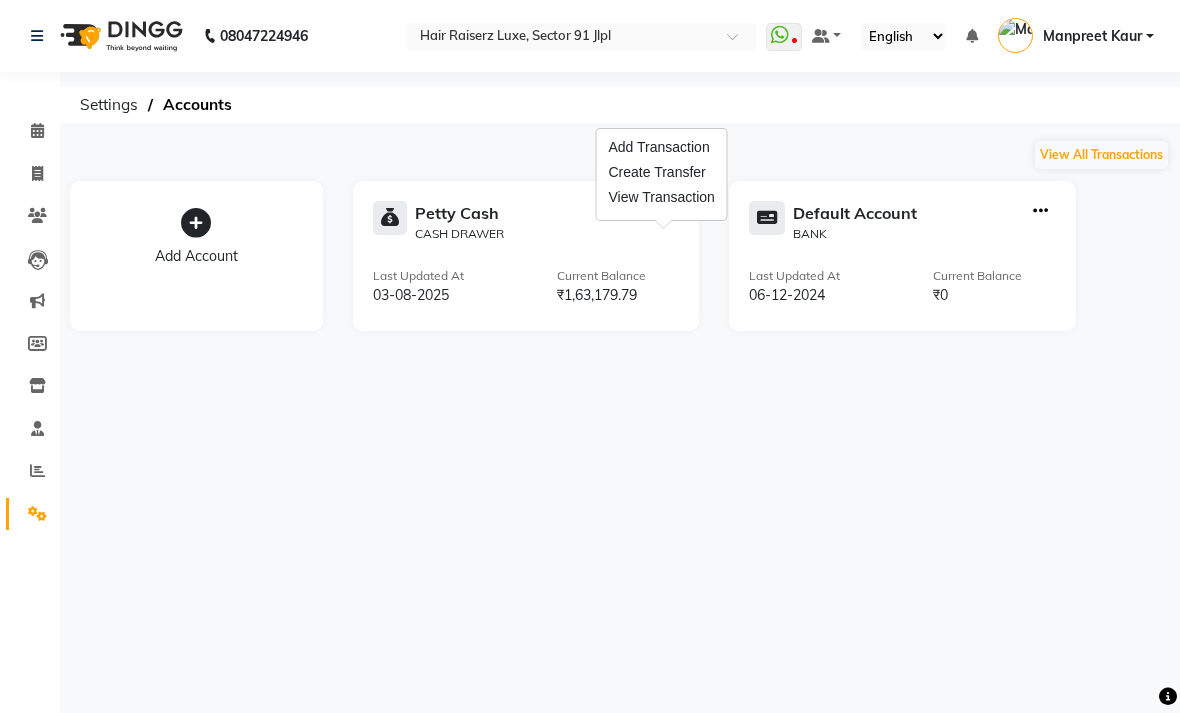 click on "Add Transaction" at bounding box center (662, 147) 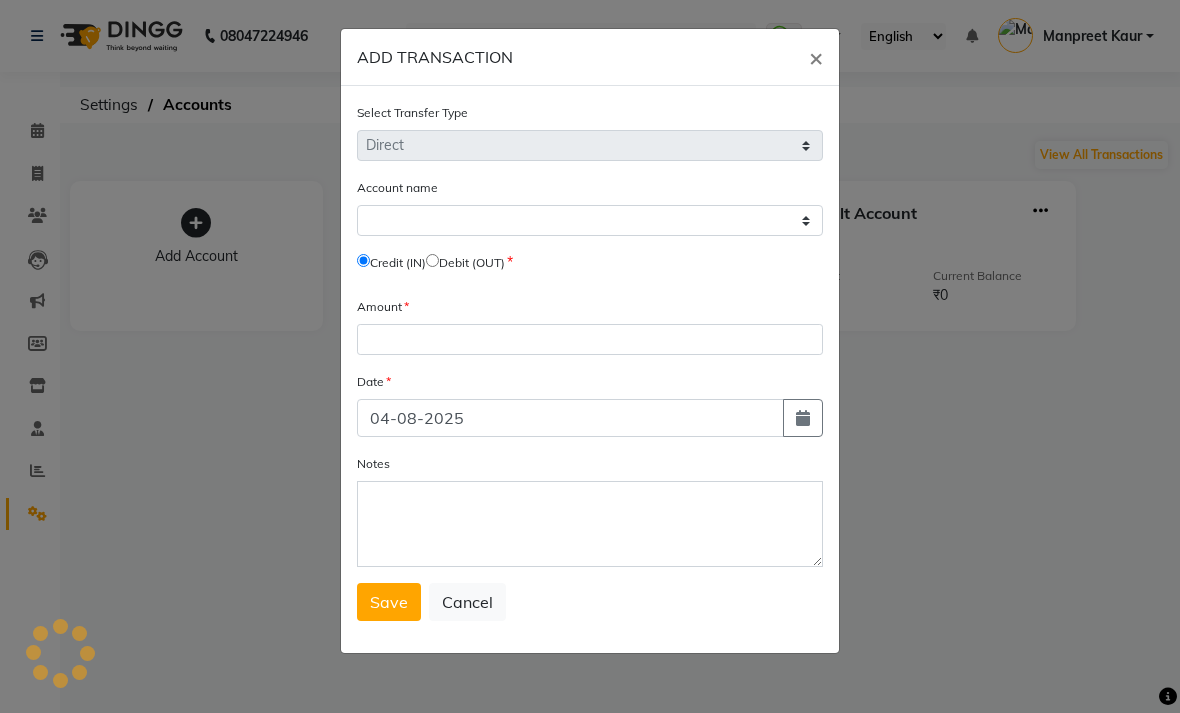 select on "[ID]" 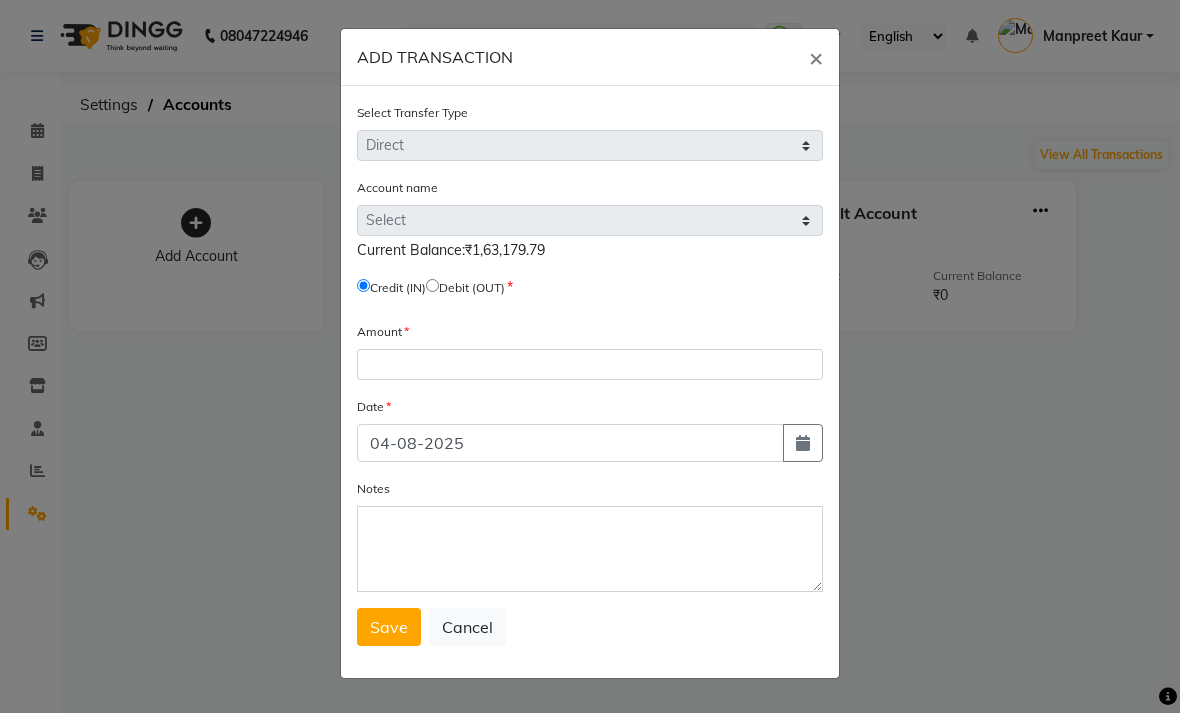 click 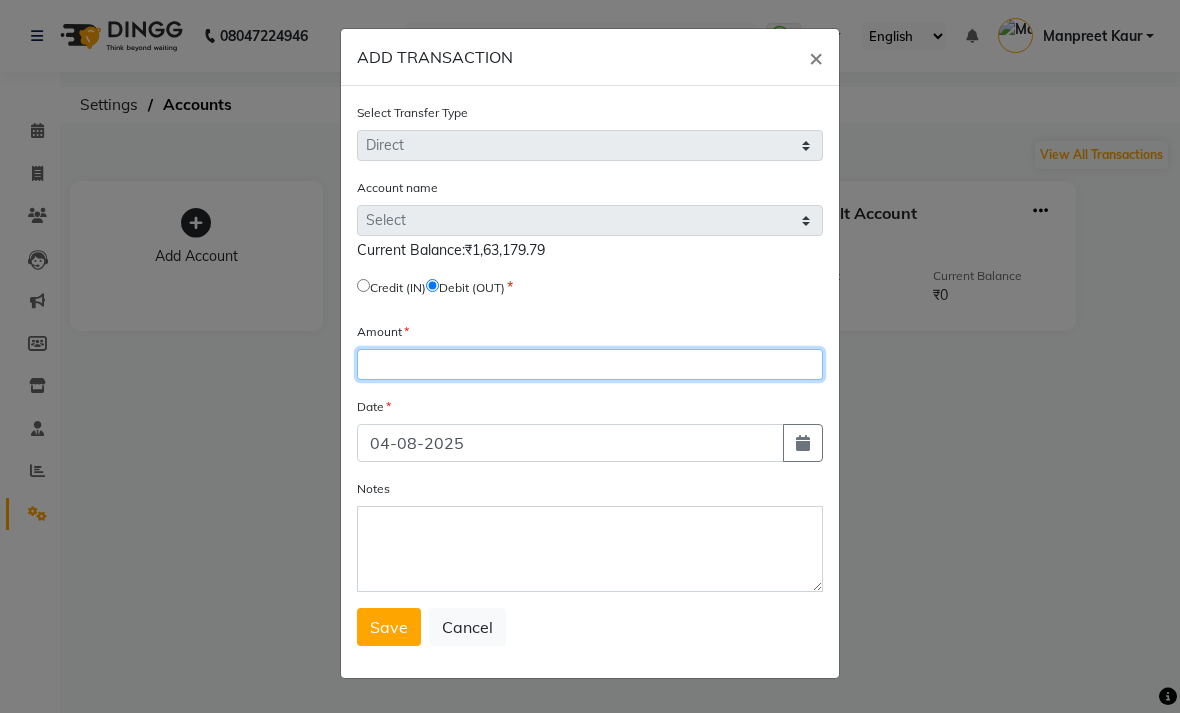 click 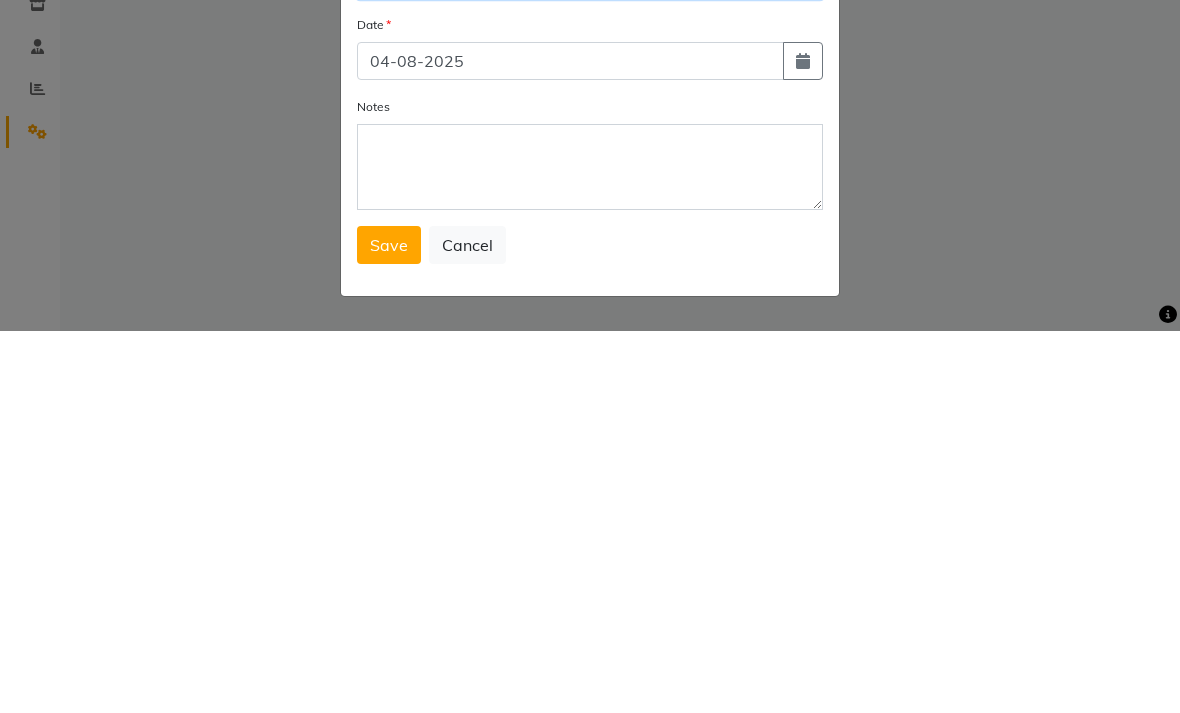 type on "163000" 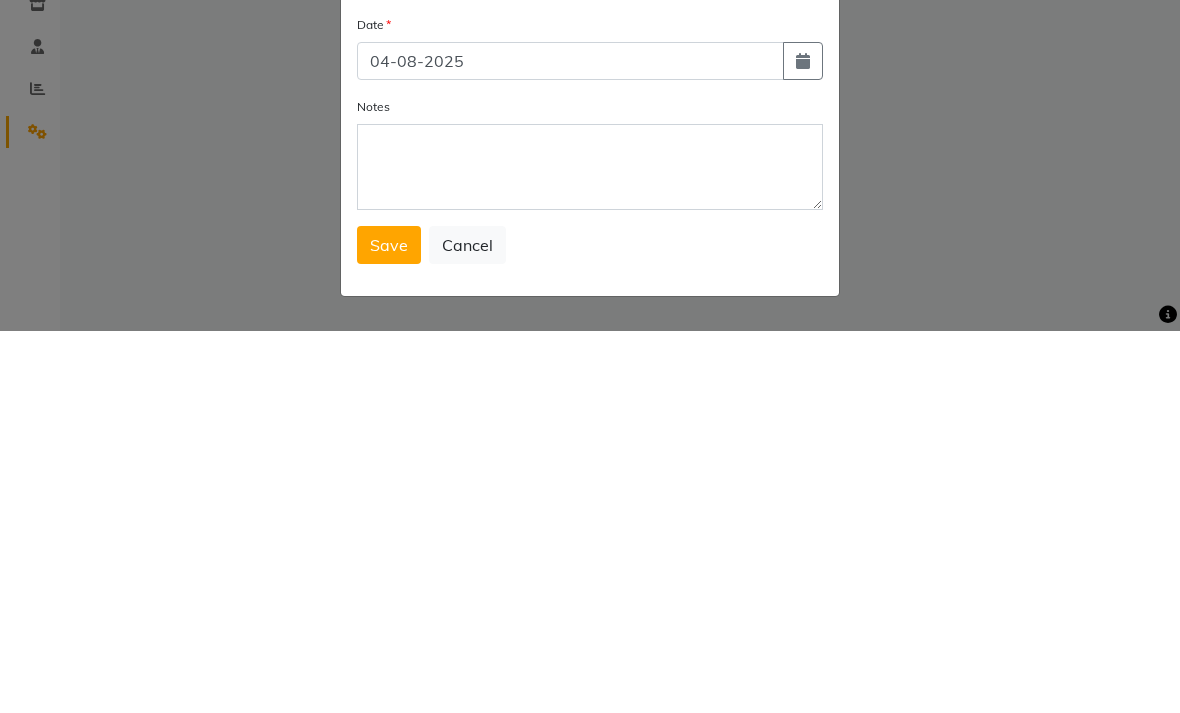 click on "Save" at bounding box center [389, 627] 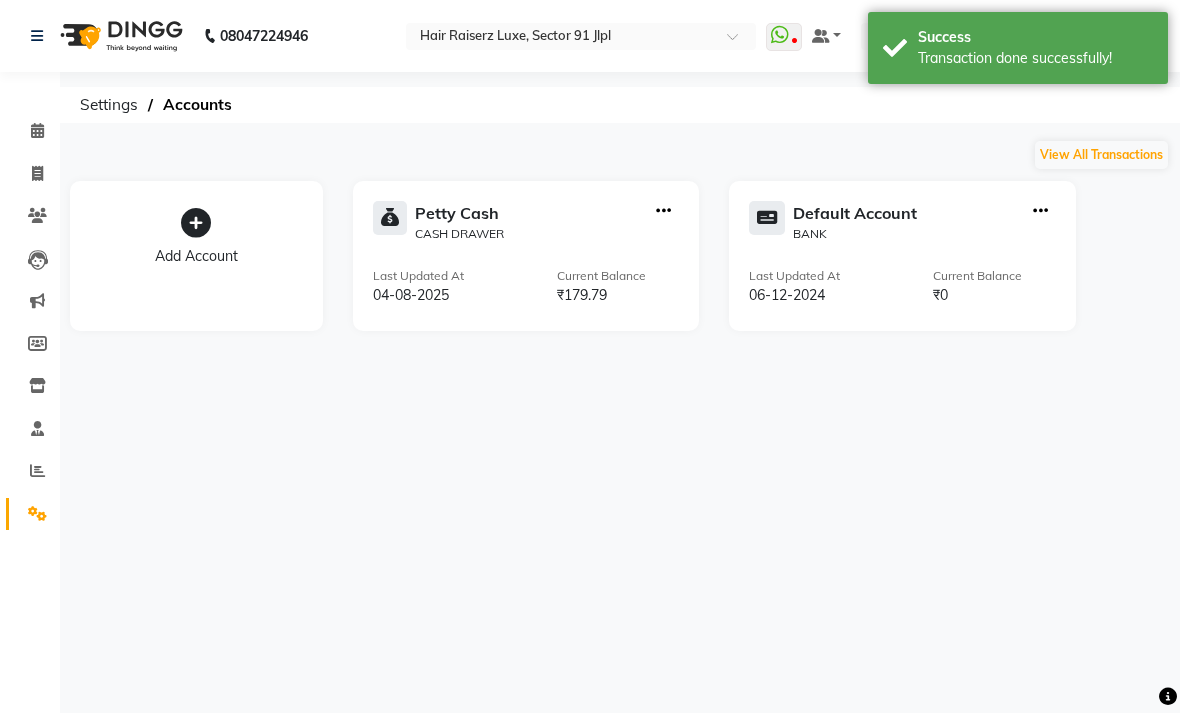 click 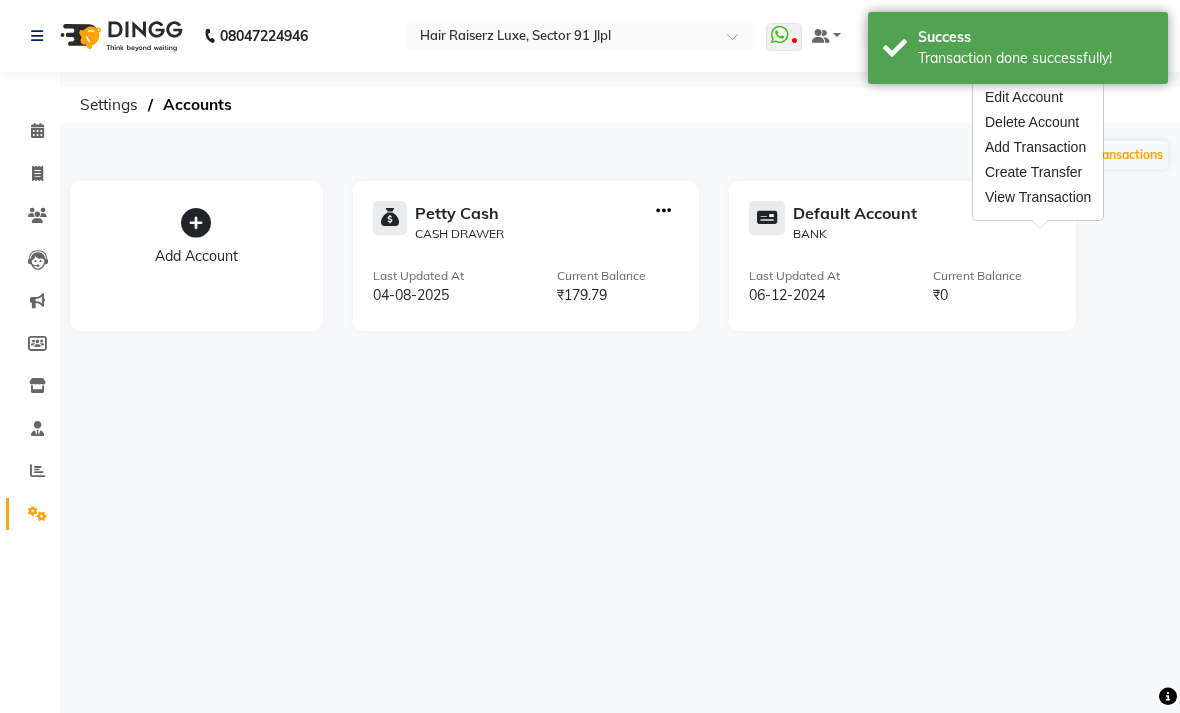 click on "[PHONE] [PHONE] [FIRST] [LAST]" at bounding box center [590, 356] 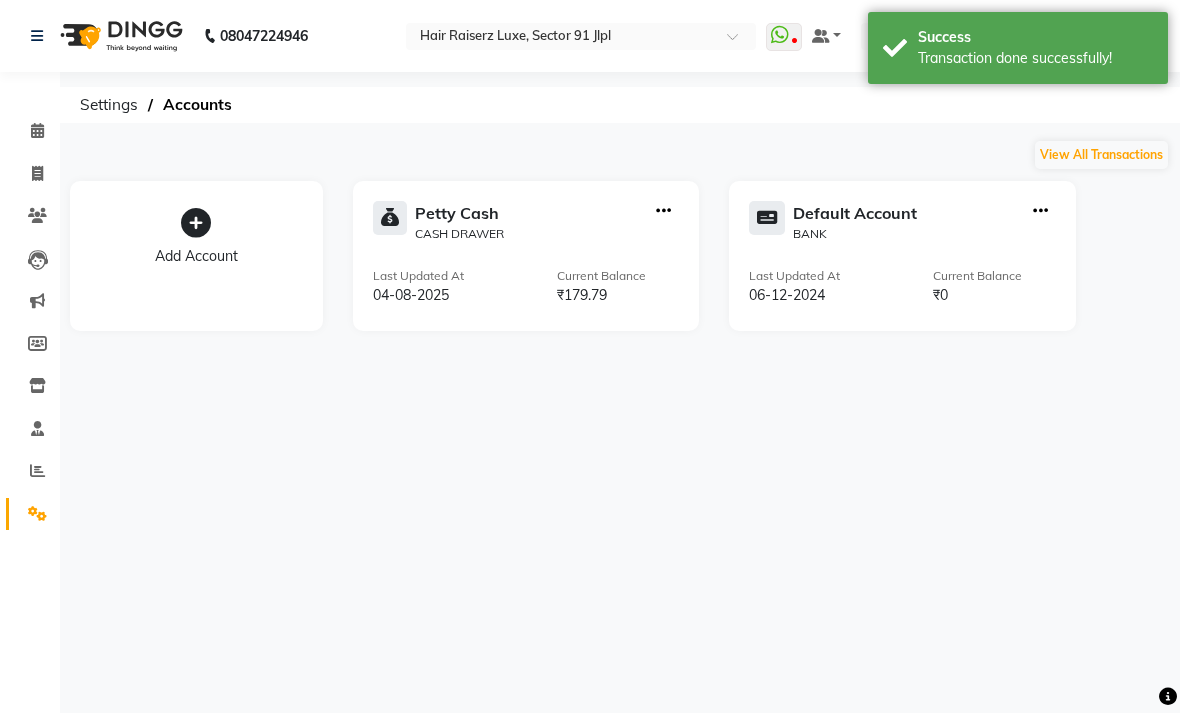 click on "[PHONE] [PHONE] [FIRST] [LAST]" at bounding box center [590, 356] 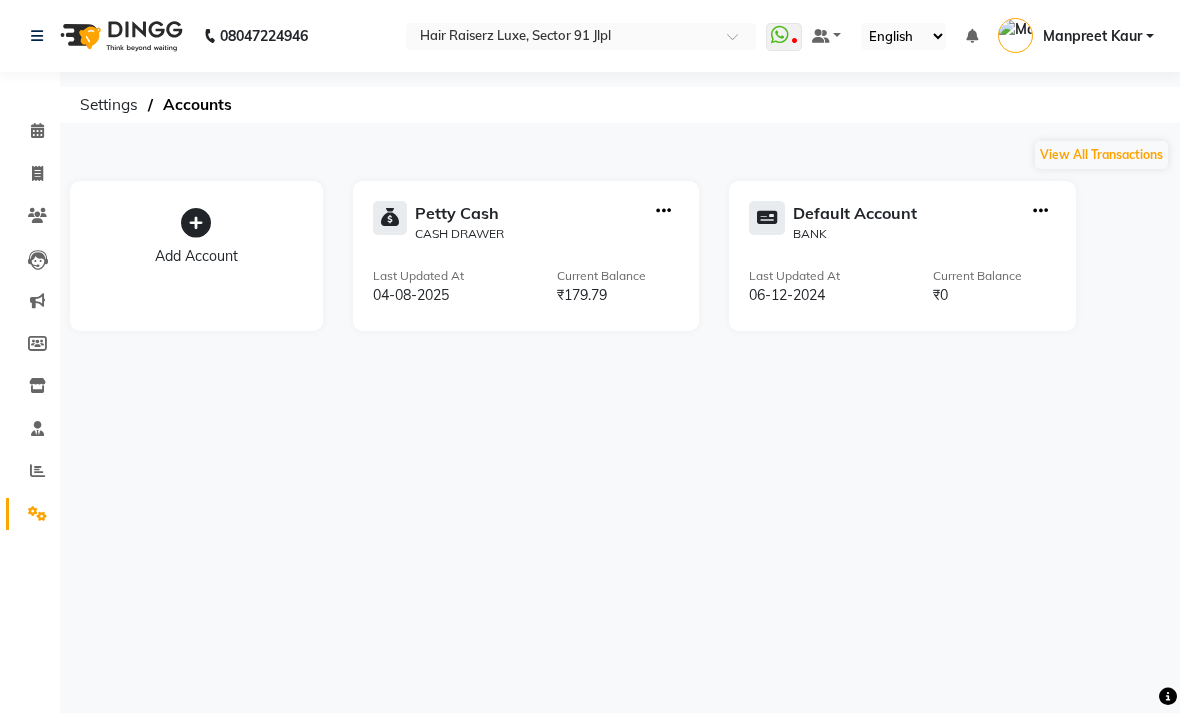 click on "Invoice" 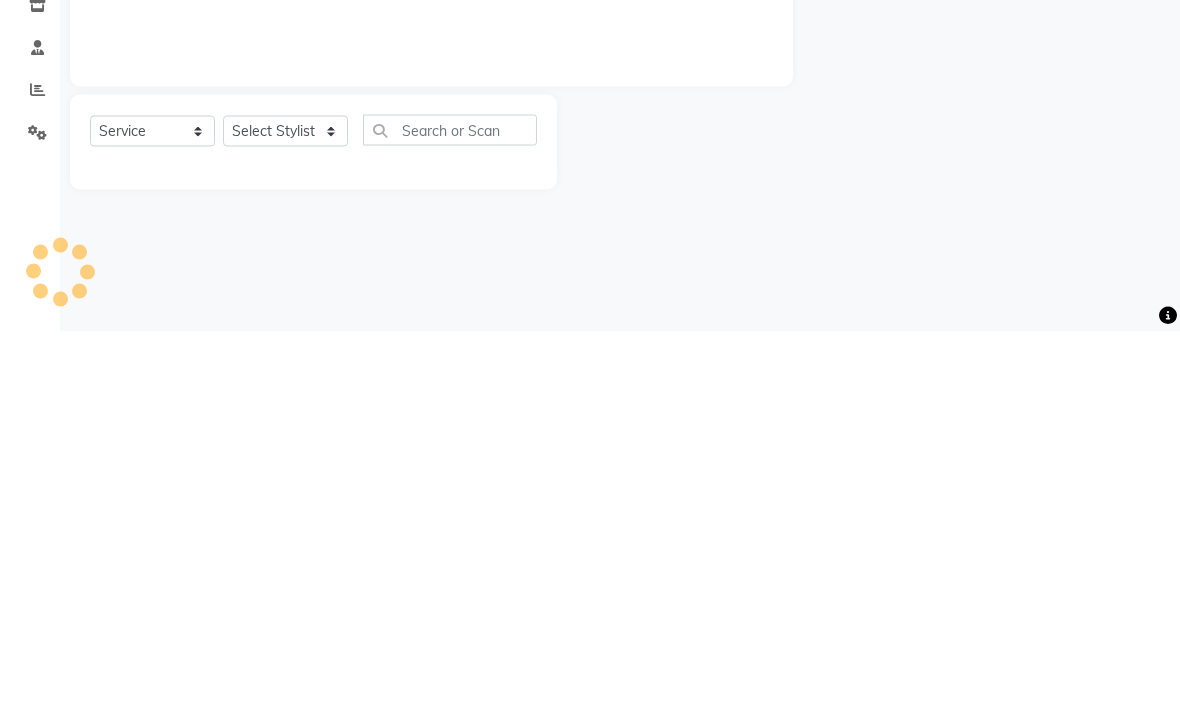 type on "2882" 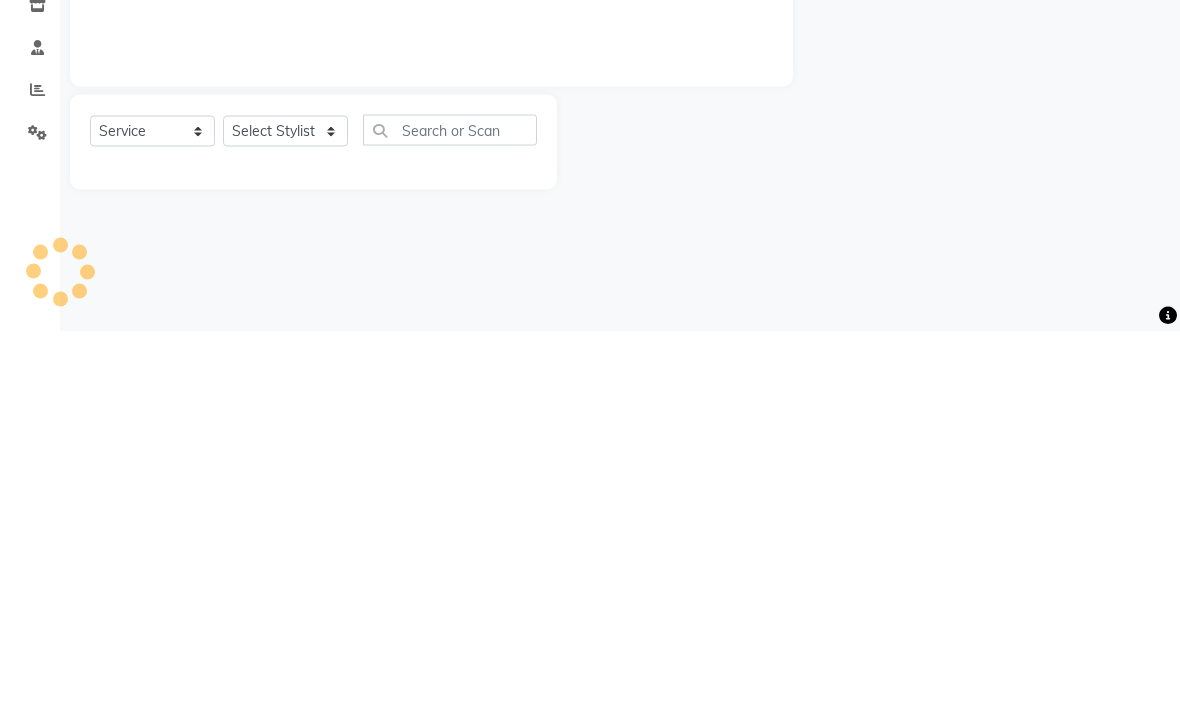 select on "5409" 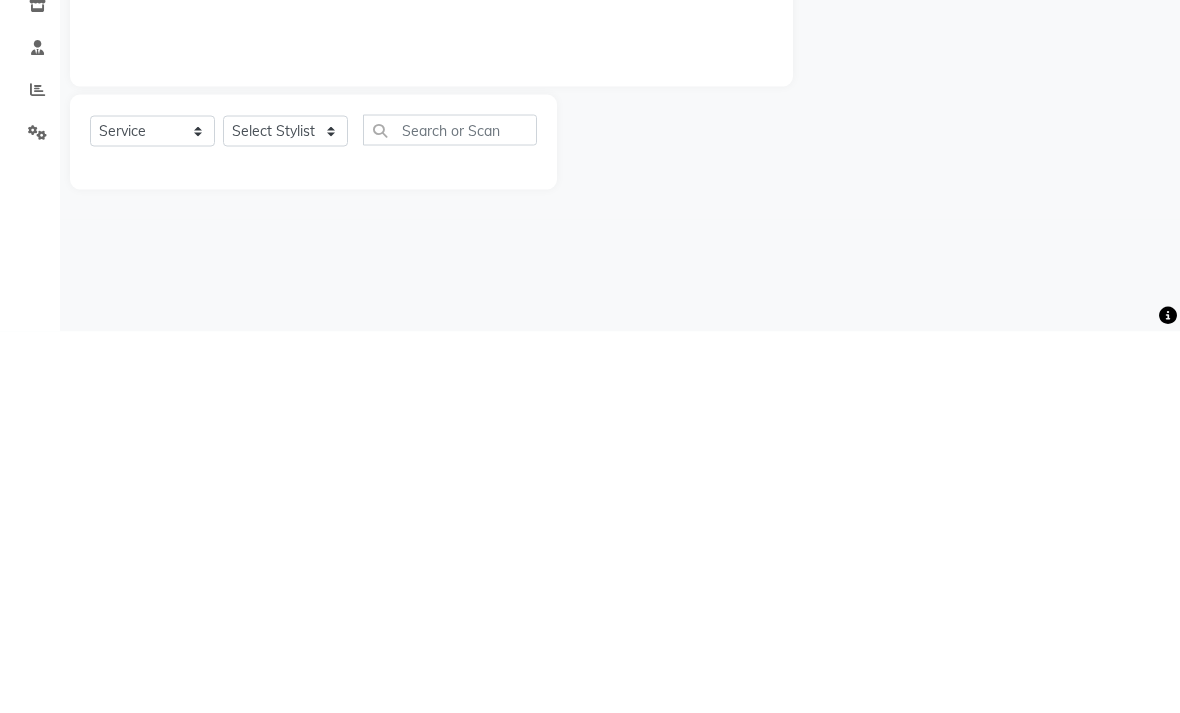click on "Settings" 